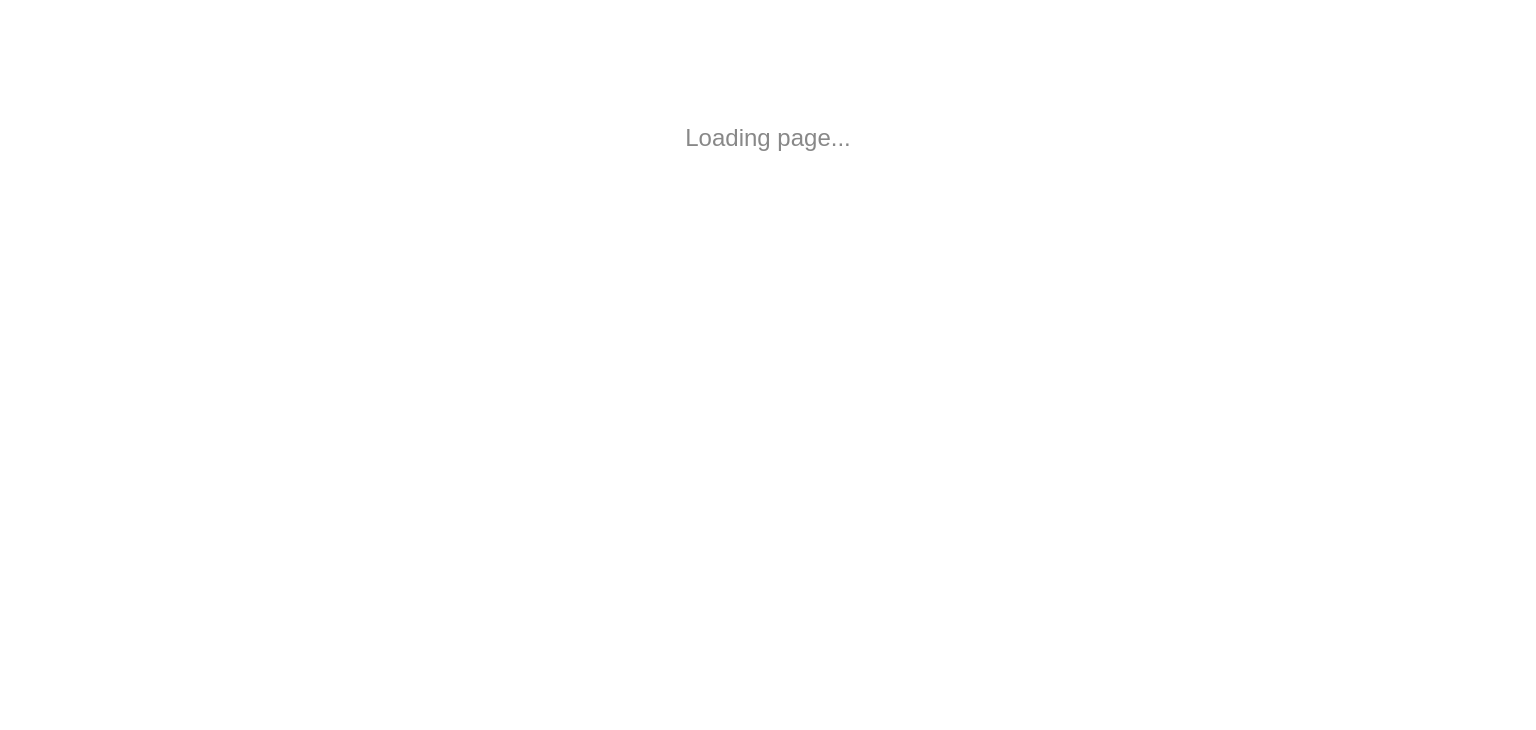 scroll, scrollTop: 0, scrollLeft: 0, axis: both 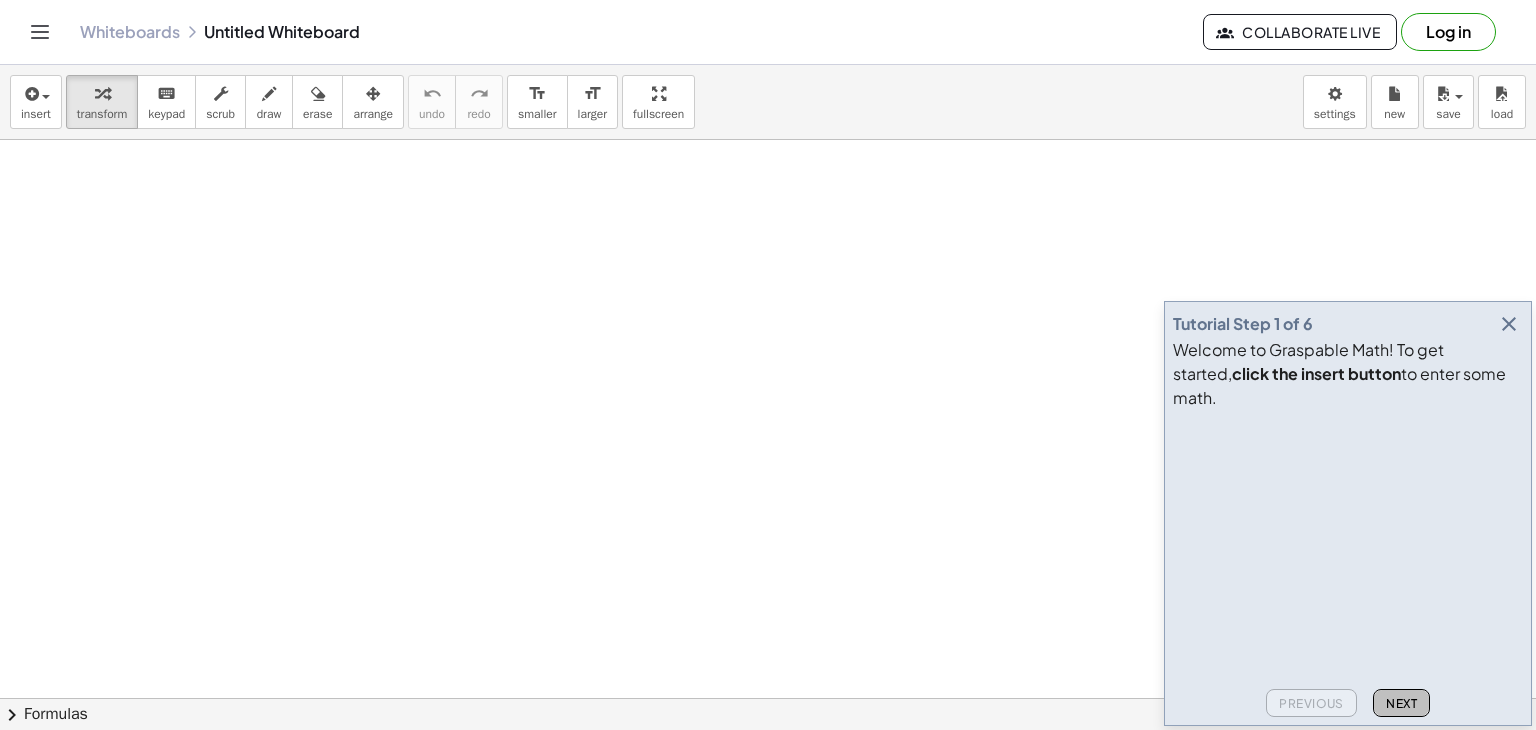 click on "Next" at bounding box center (1401, 703) 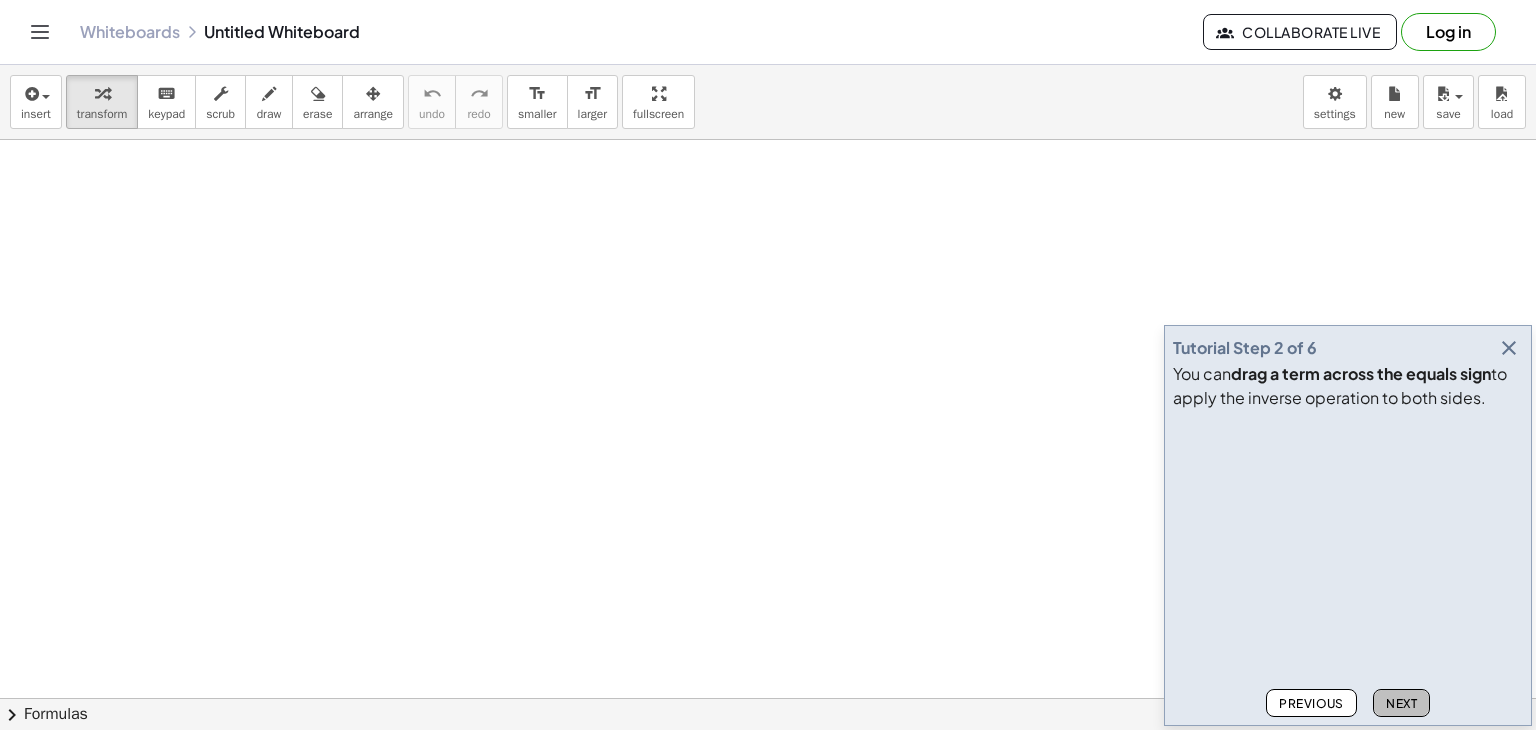 click on "Next" at bounding box center [1401, 703] 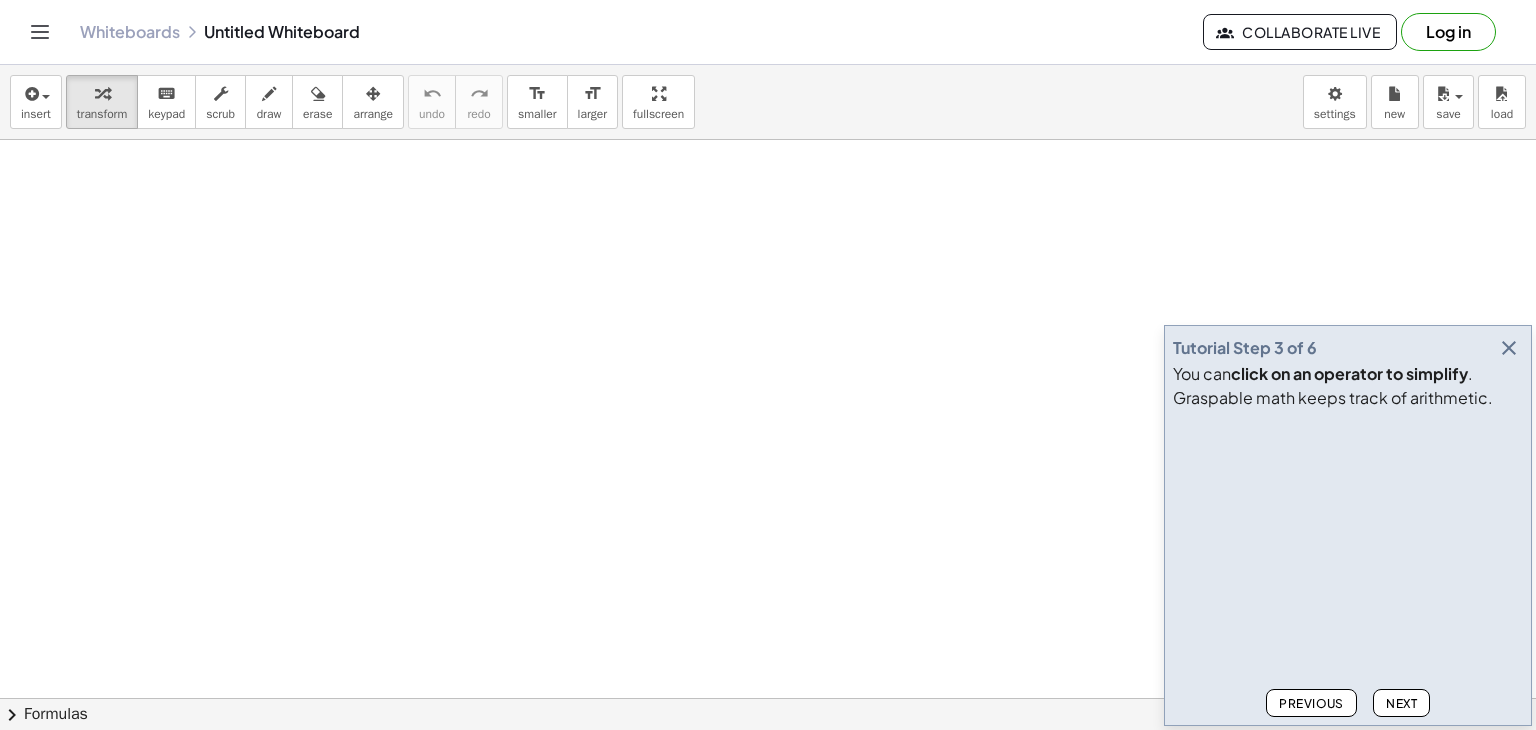click on "Next" at bounding box center [1401, 703] 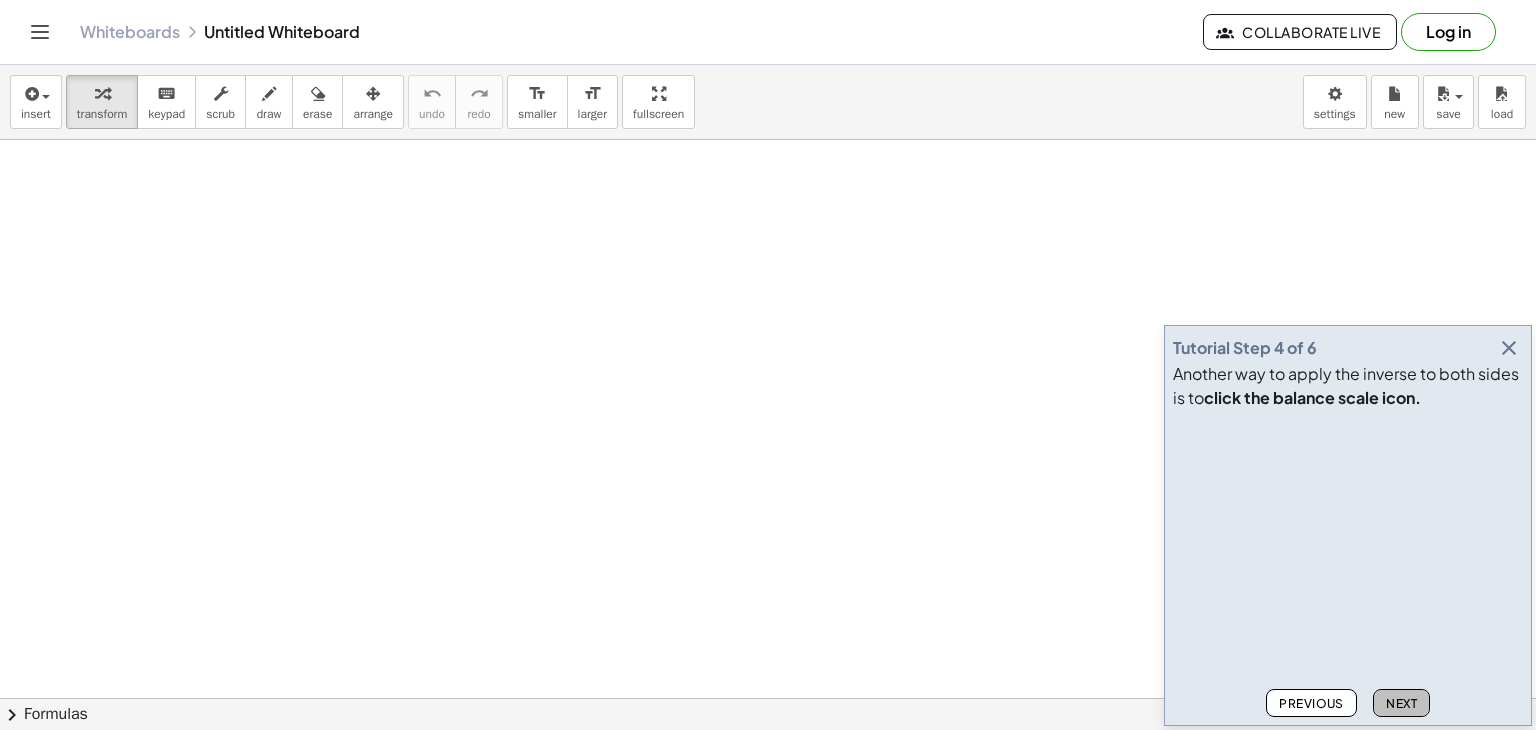 click on "Next" at bounding box center (1401, 703) 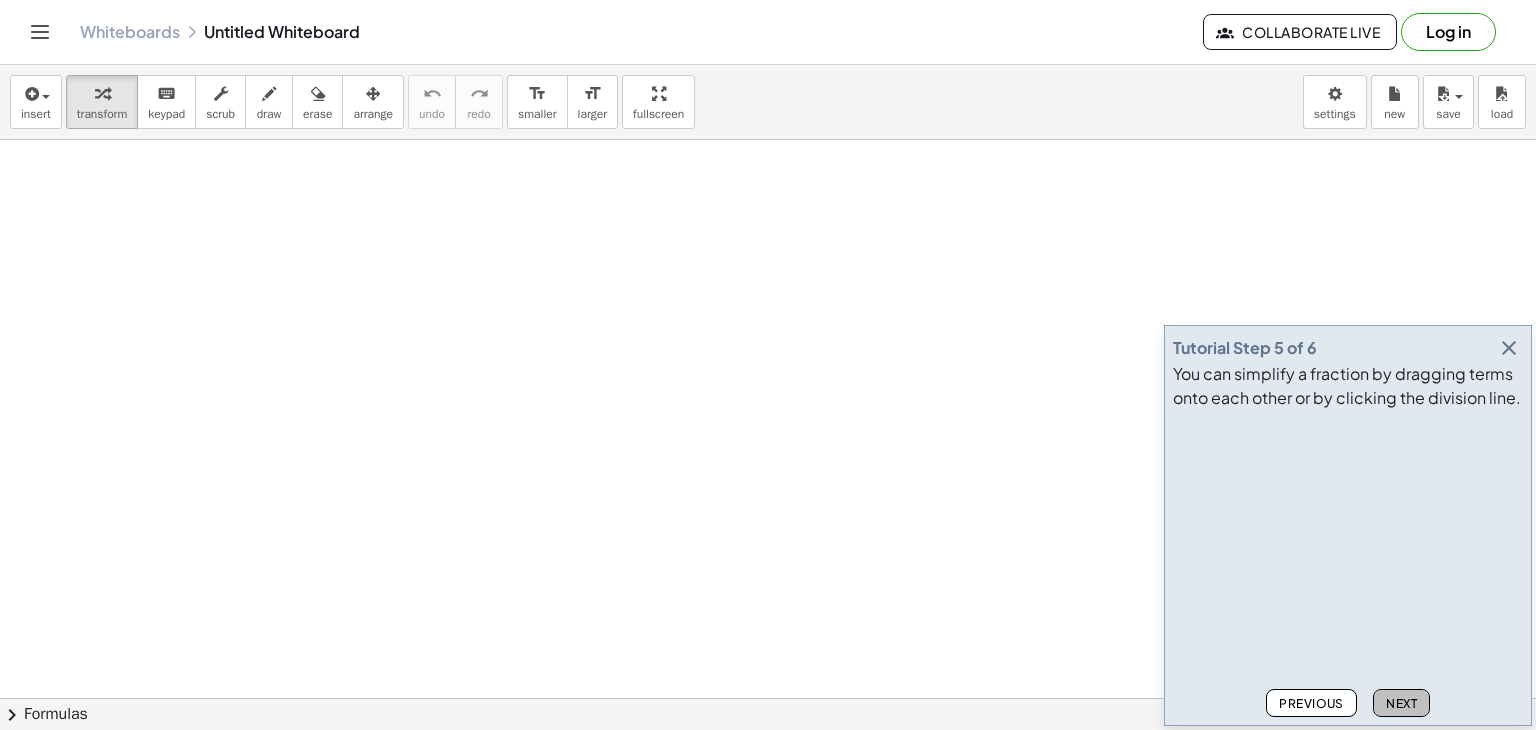 click on "Next" at bounding box center [1401, 703] 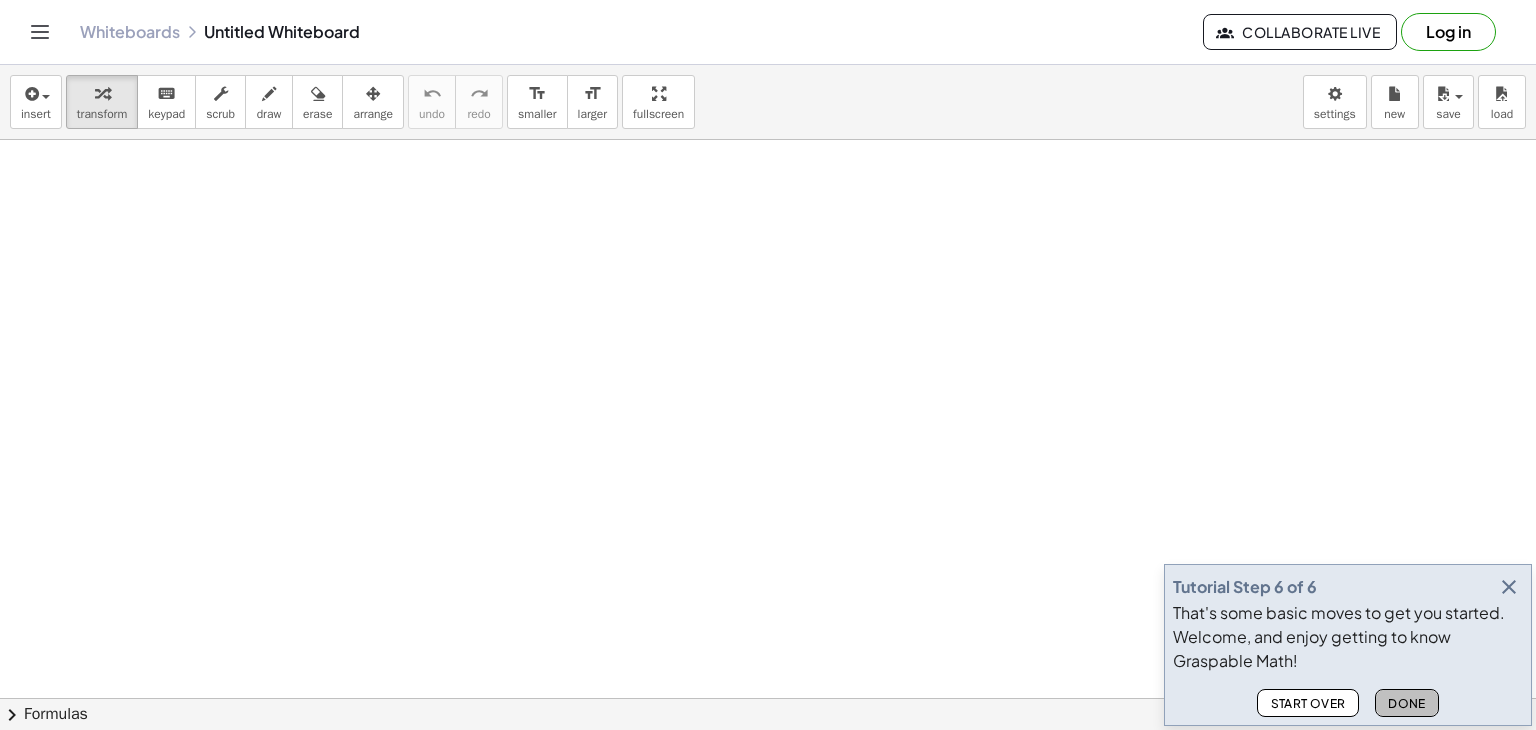 click on "Done" at bounding box center [1407, 703] 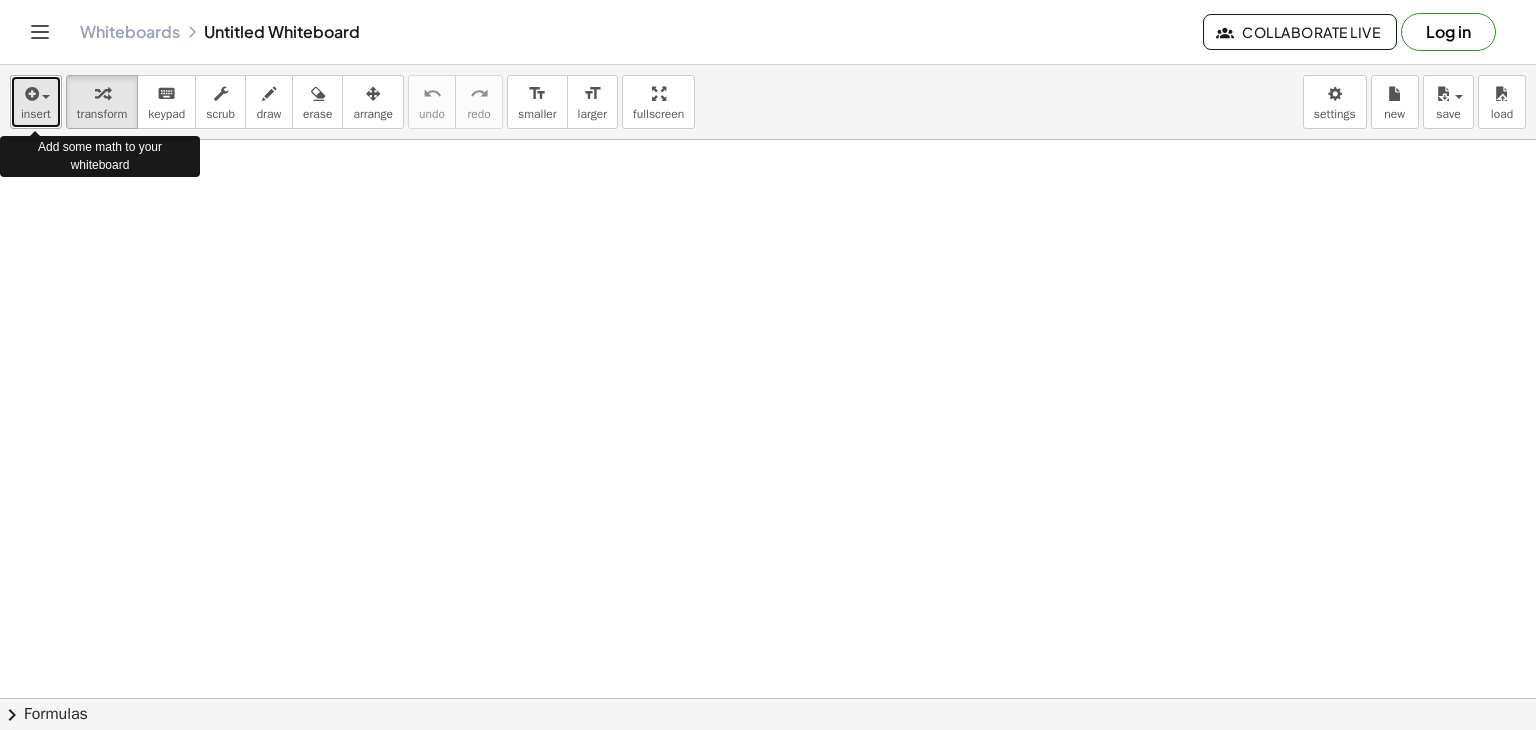 click at bounding box center (36, 93) 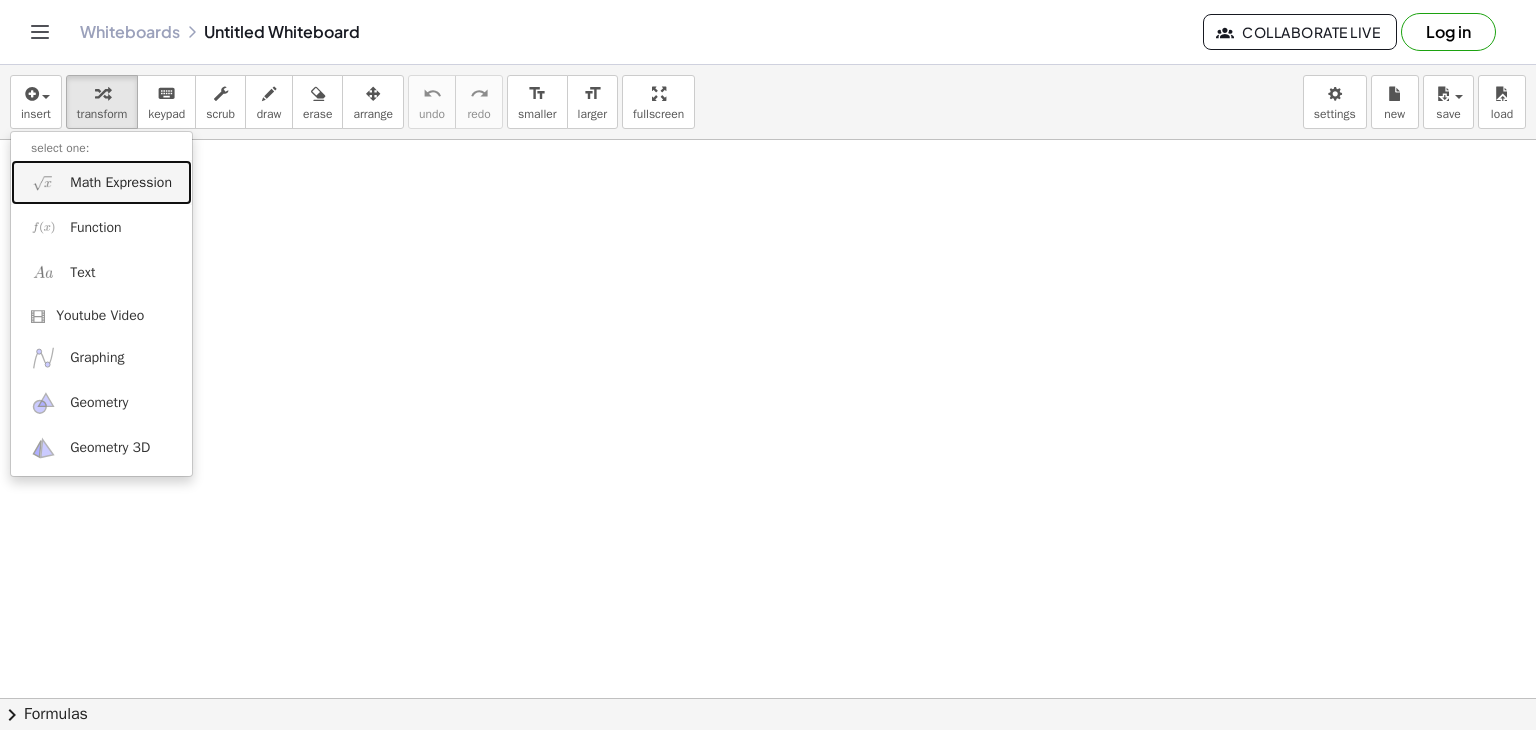 click on "Math Expression" at bounding box center (101, 182) 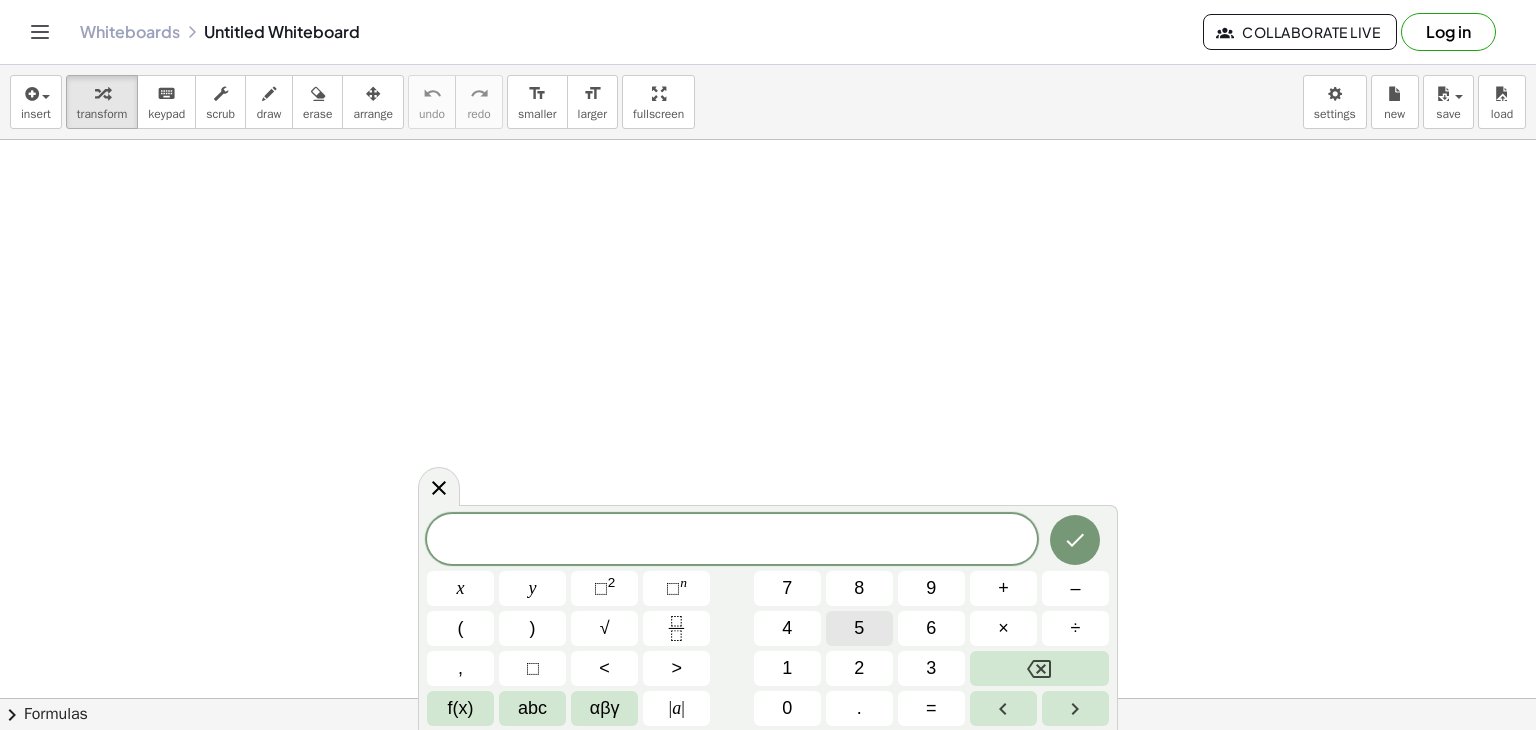 click on "5" at bounding box center (859, 628) 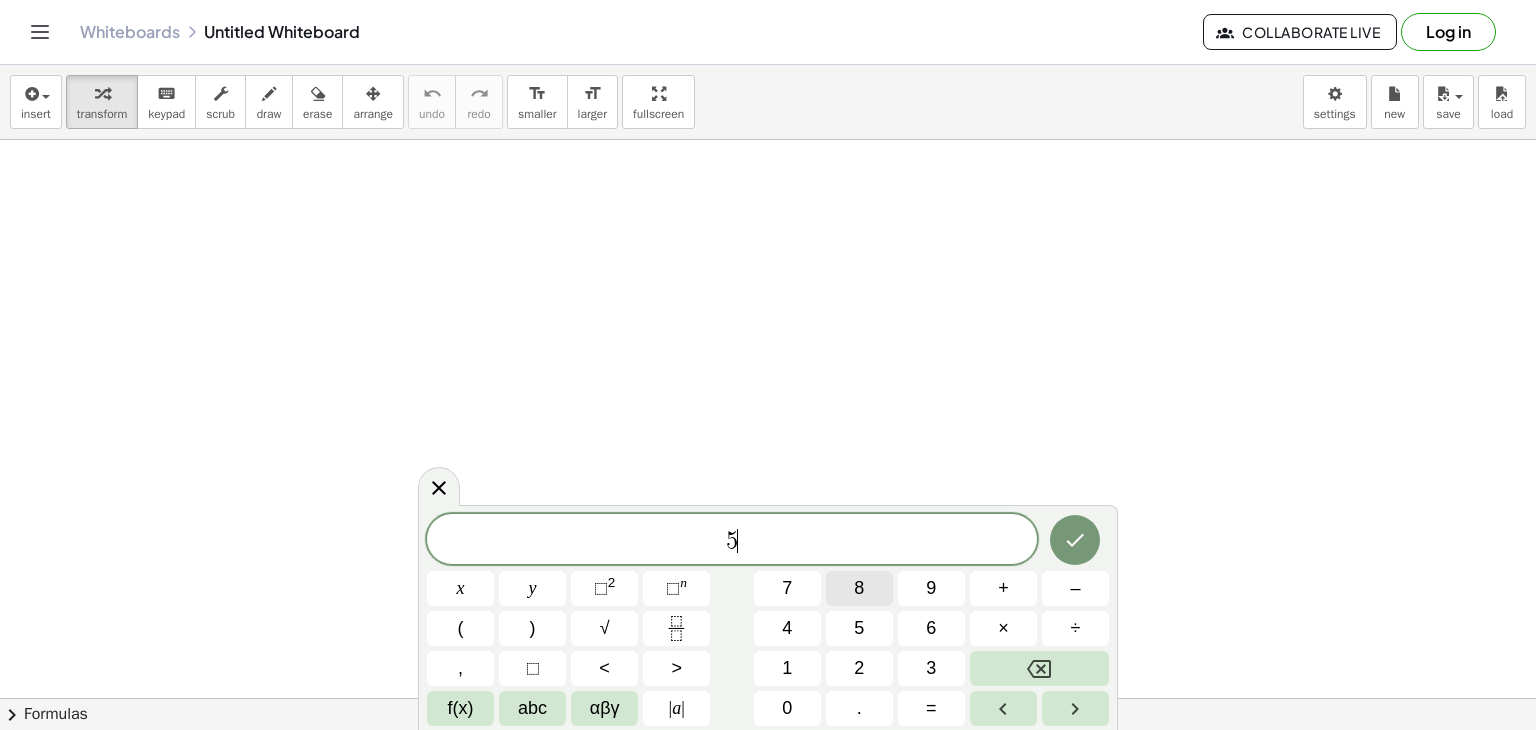 click on "8" at bounding box center (859, 588) 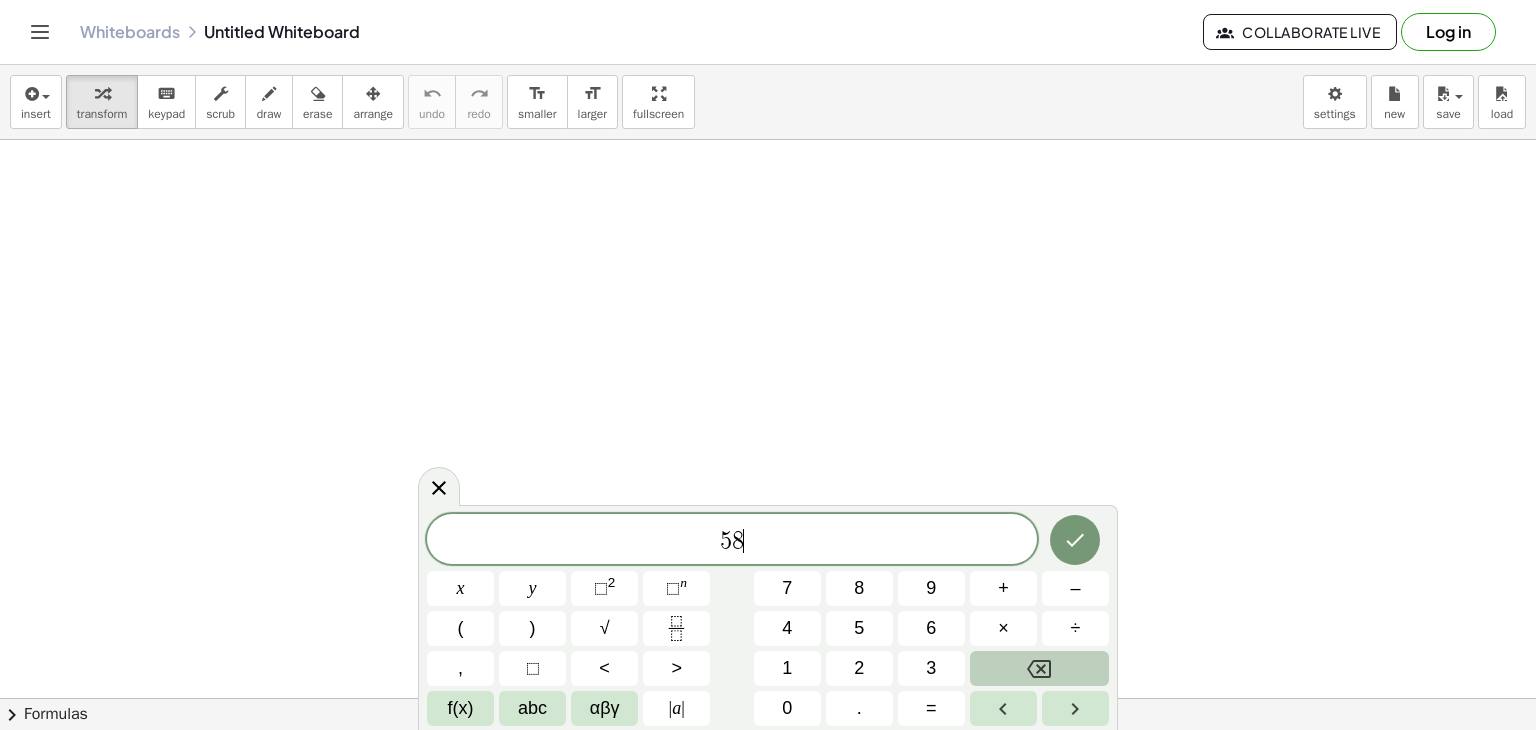 click at bounding box center [1039, 668] 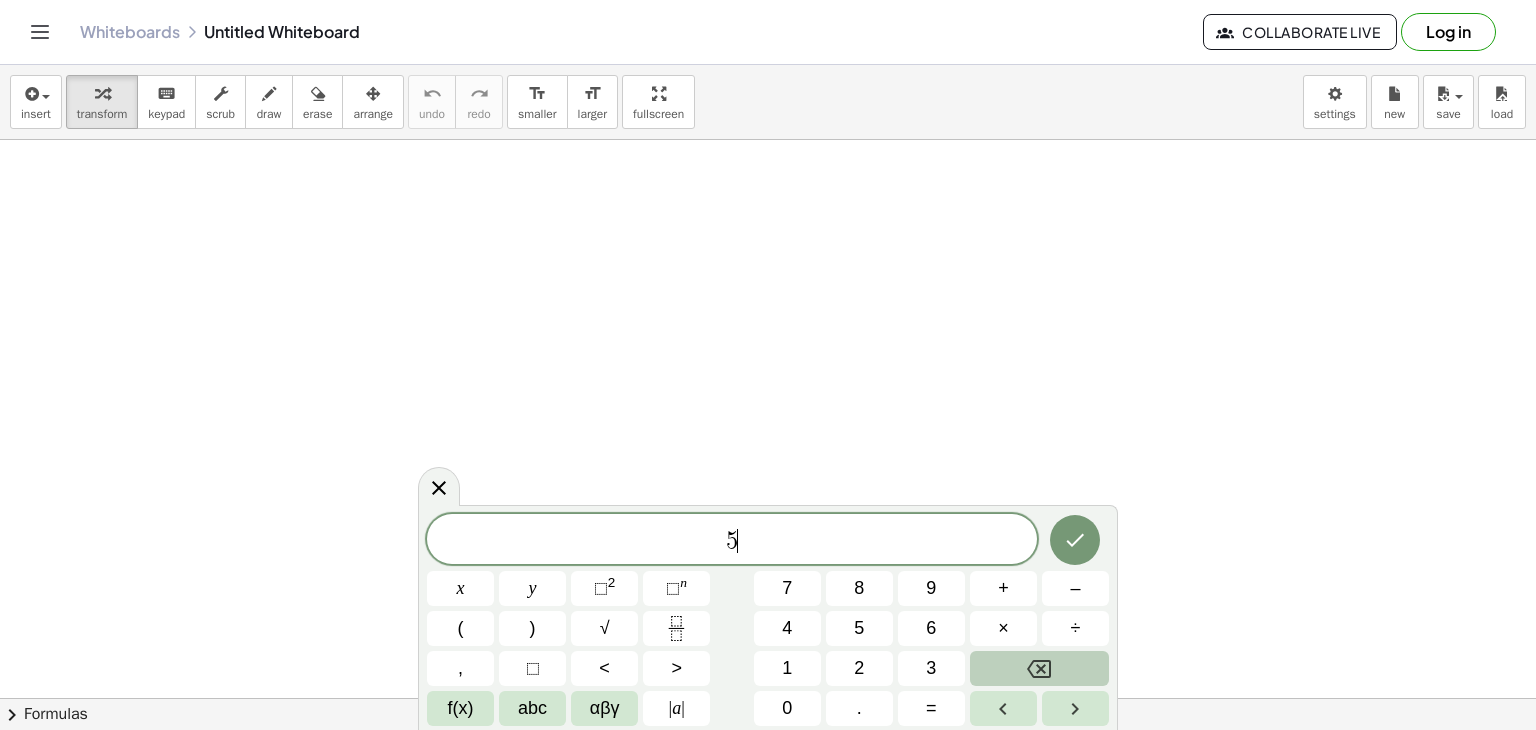 click at bounding box center (1039, 668) 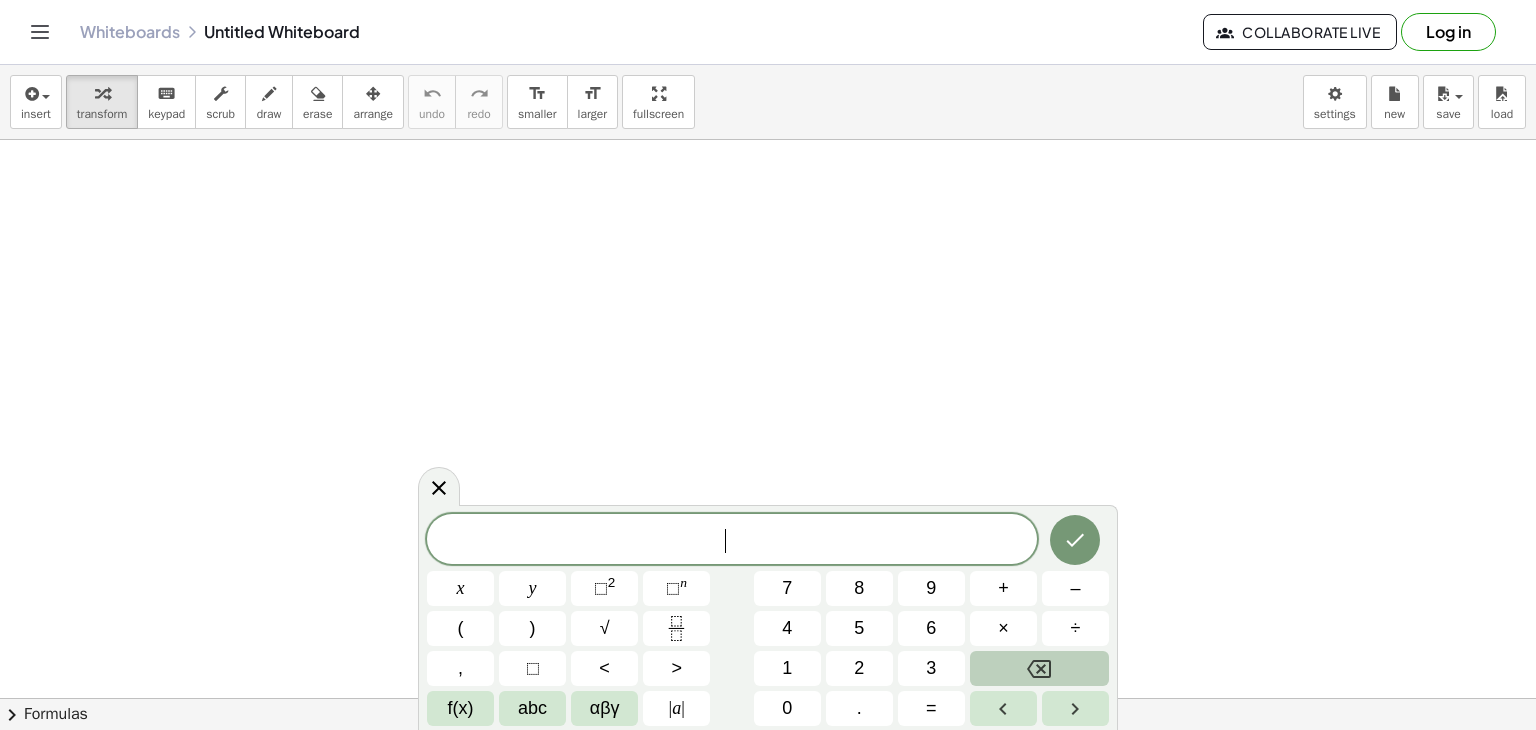 click at bounding box center (1039, 668) 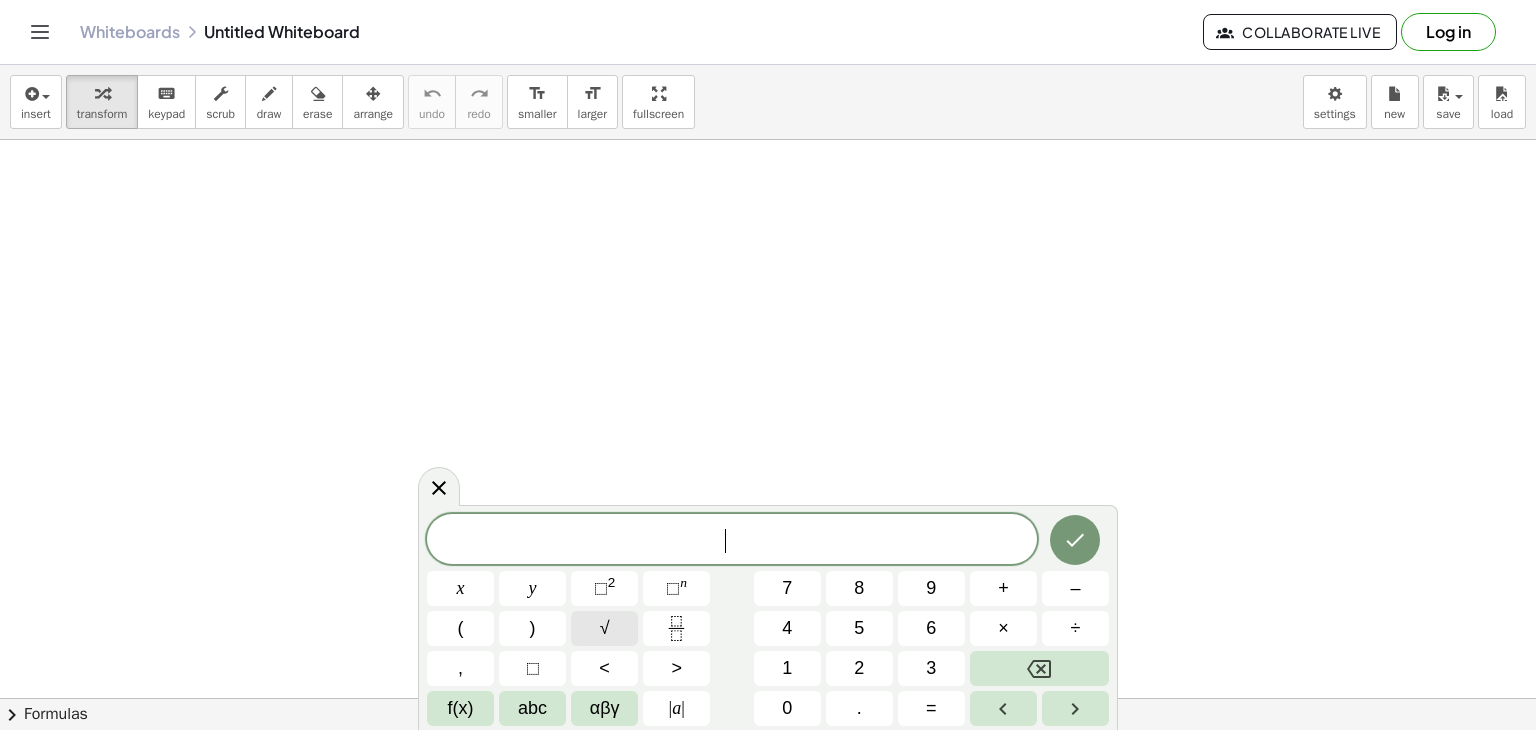 click on "√" at bounding box center (604, 628) 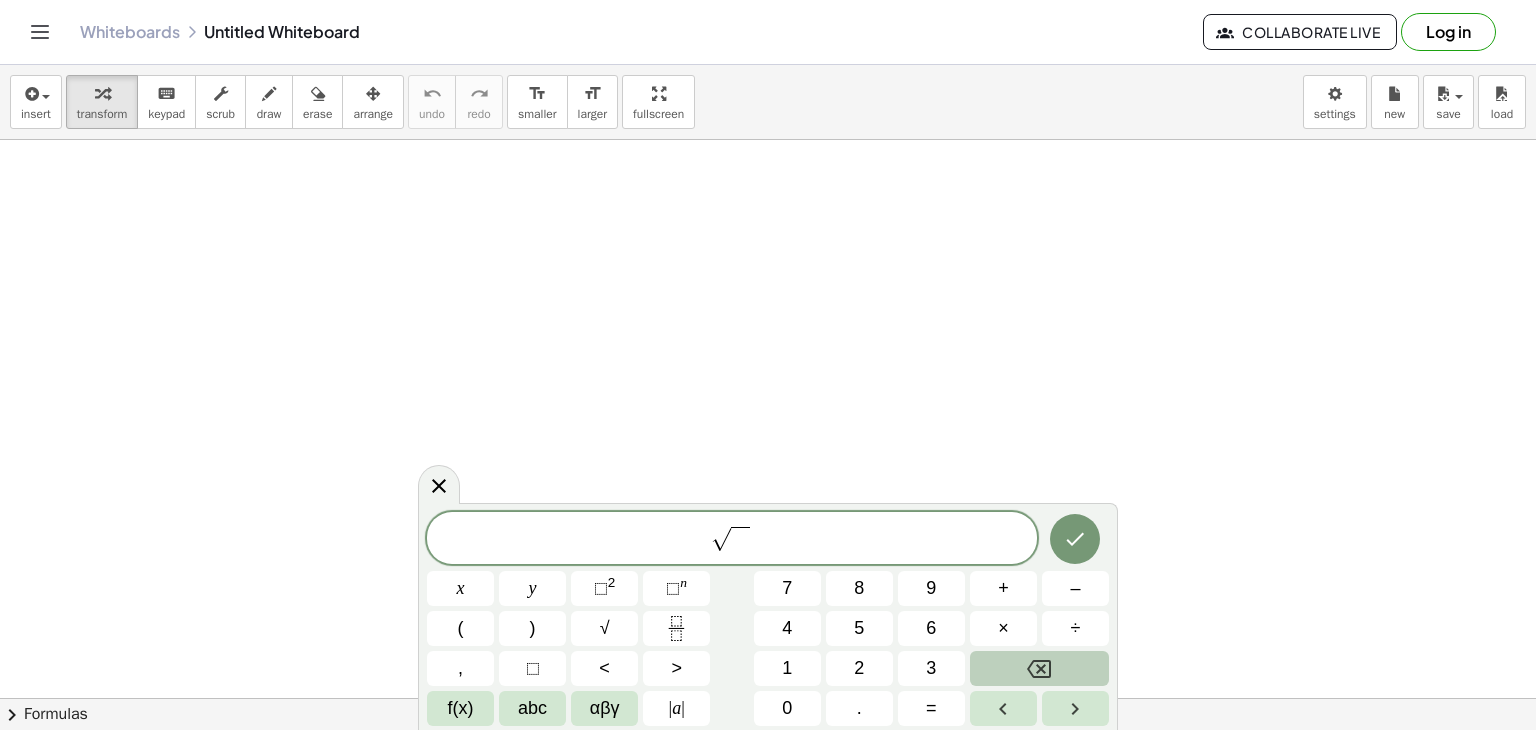 click 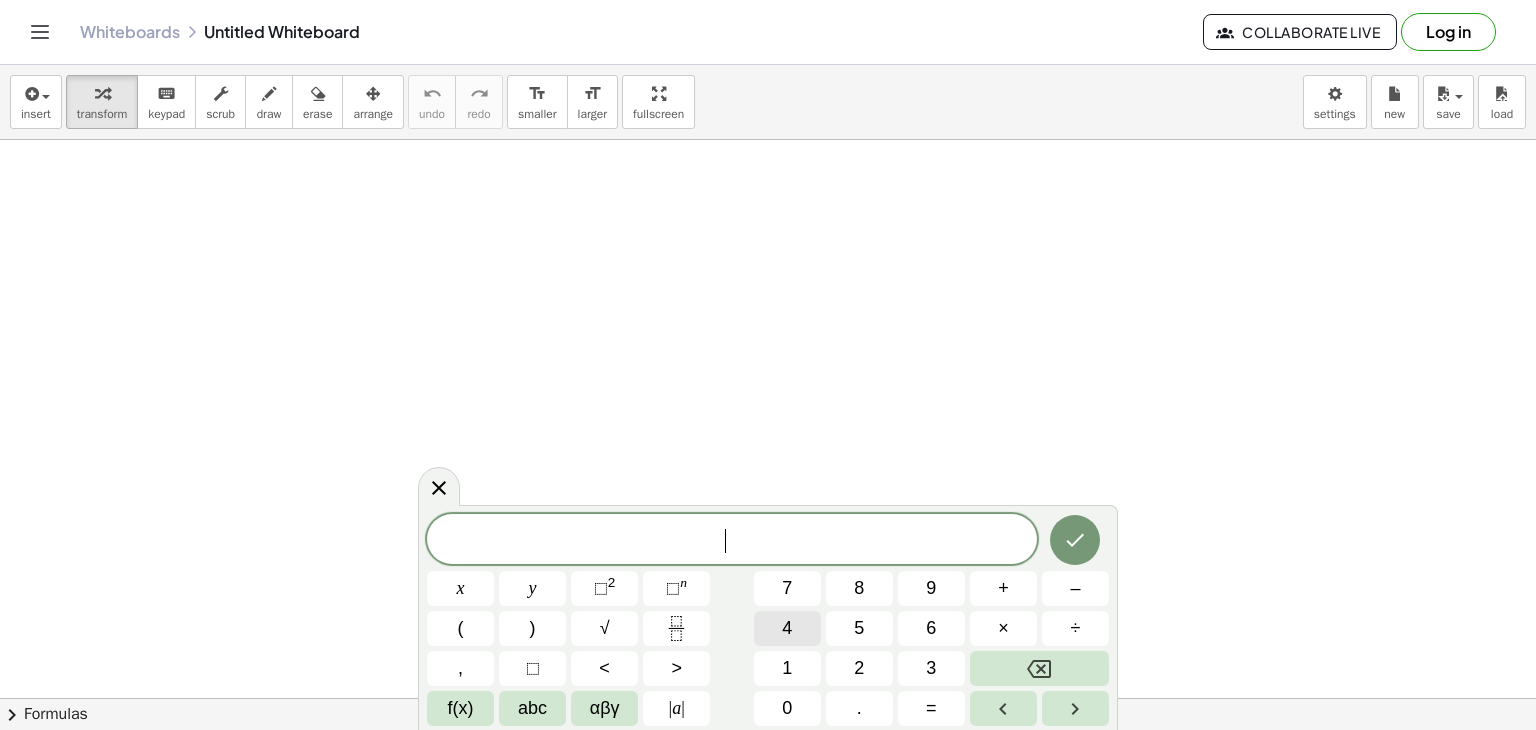 click on "4" at bounding box center (787, 628) 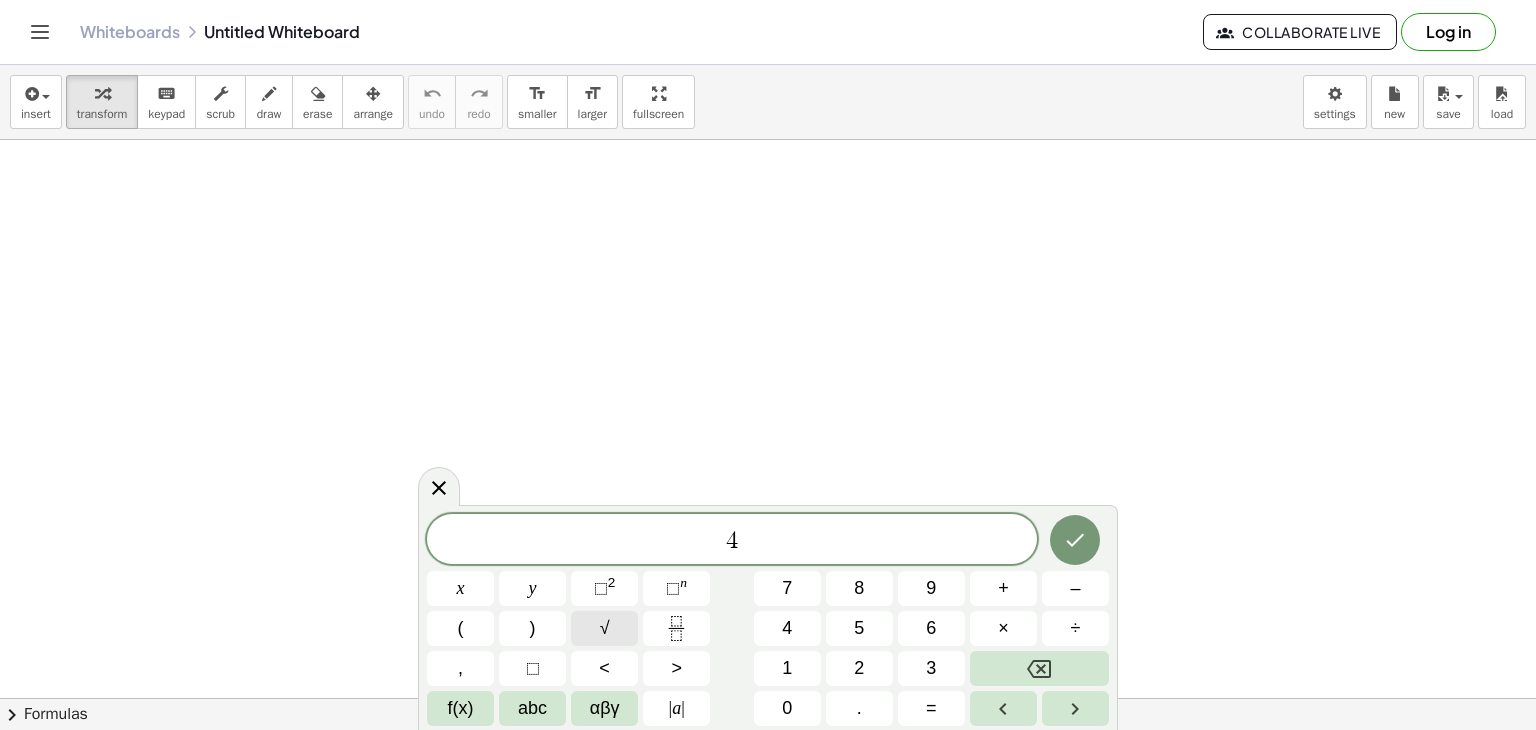 click on "√" at bounding box center (604, 628) 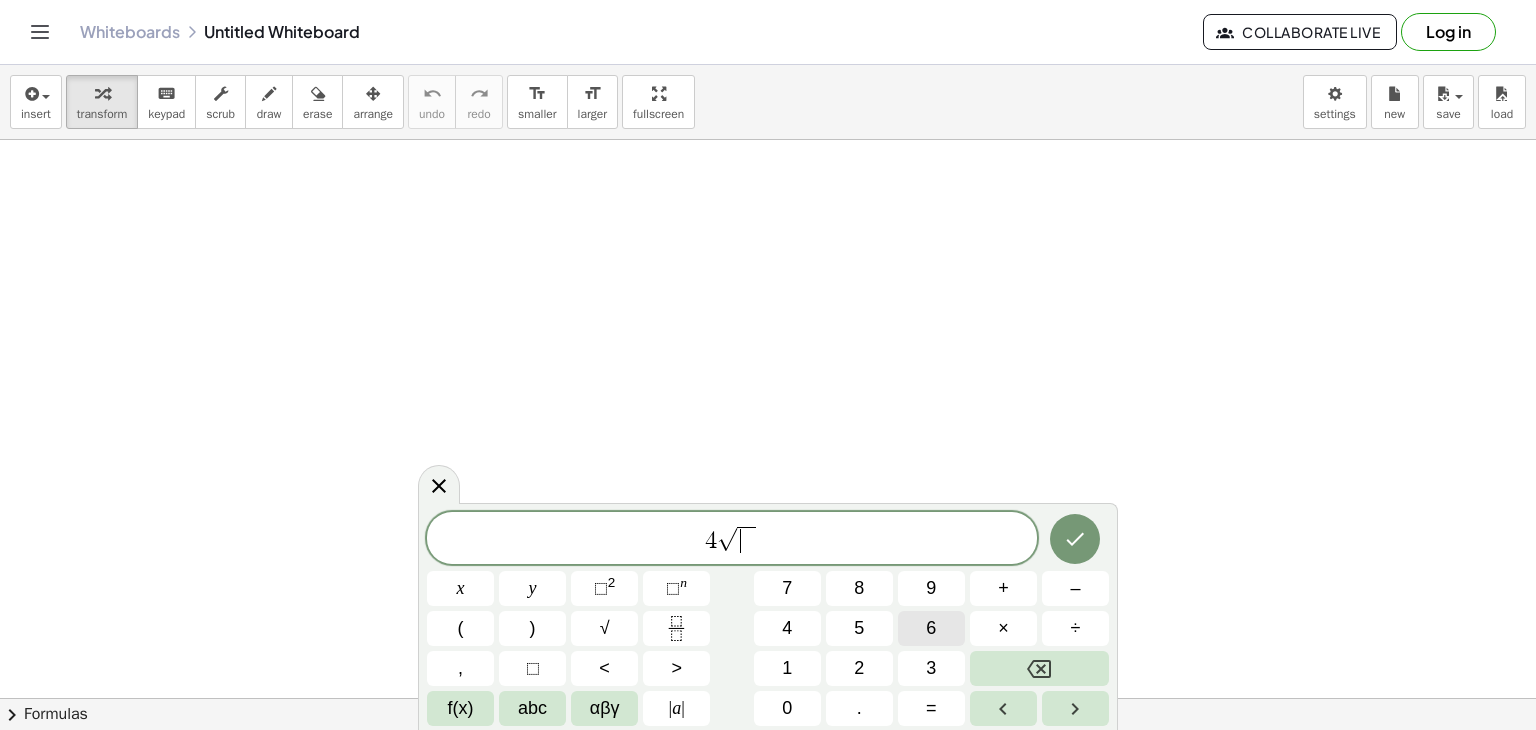 click on "6" at bounding box center (931, 628) 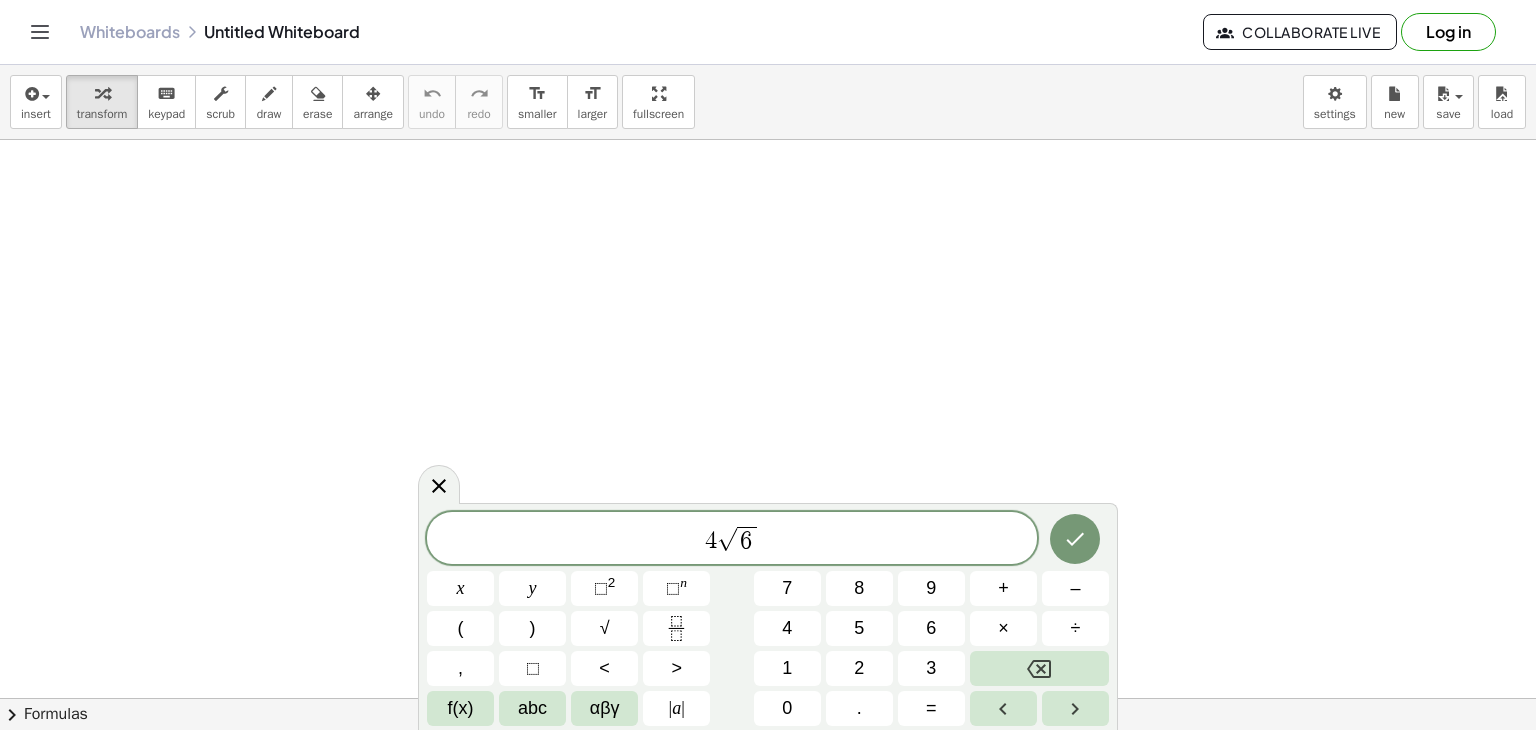 click on "4 √ 6 x y ⬚ 2 ⬚ n 7 8 9 + – ( ) √ 4 5 6 × ÷ , ⬚ < > 1 2 3 f(x) abc αβγ | a | 0 . =" at bounding box center [768, 619] 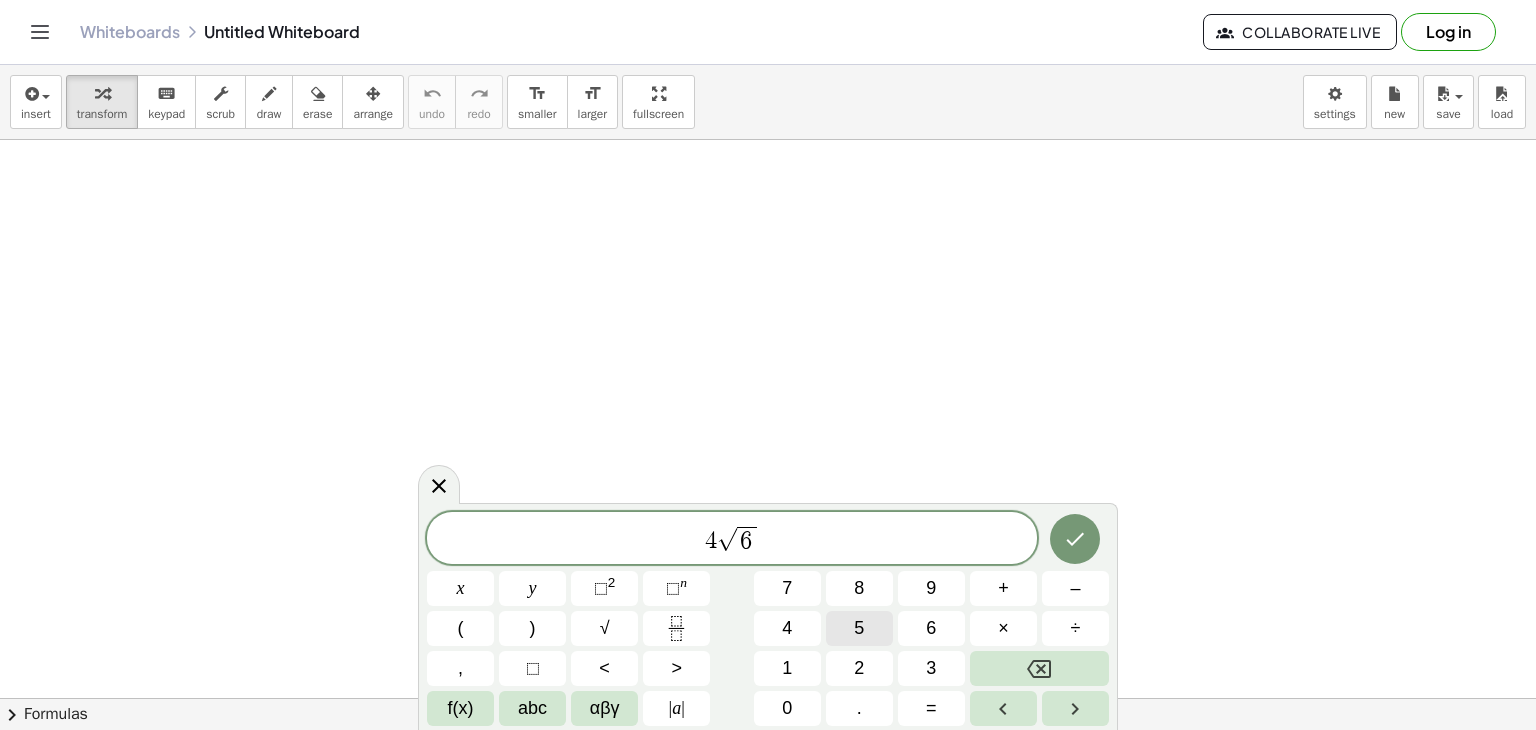 click on "5" at bounding box center [859, 628] 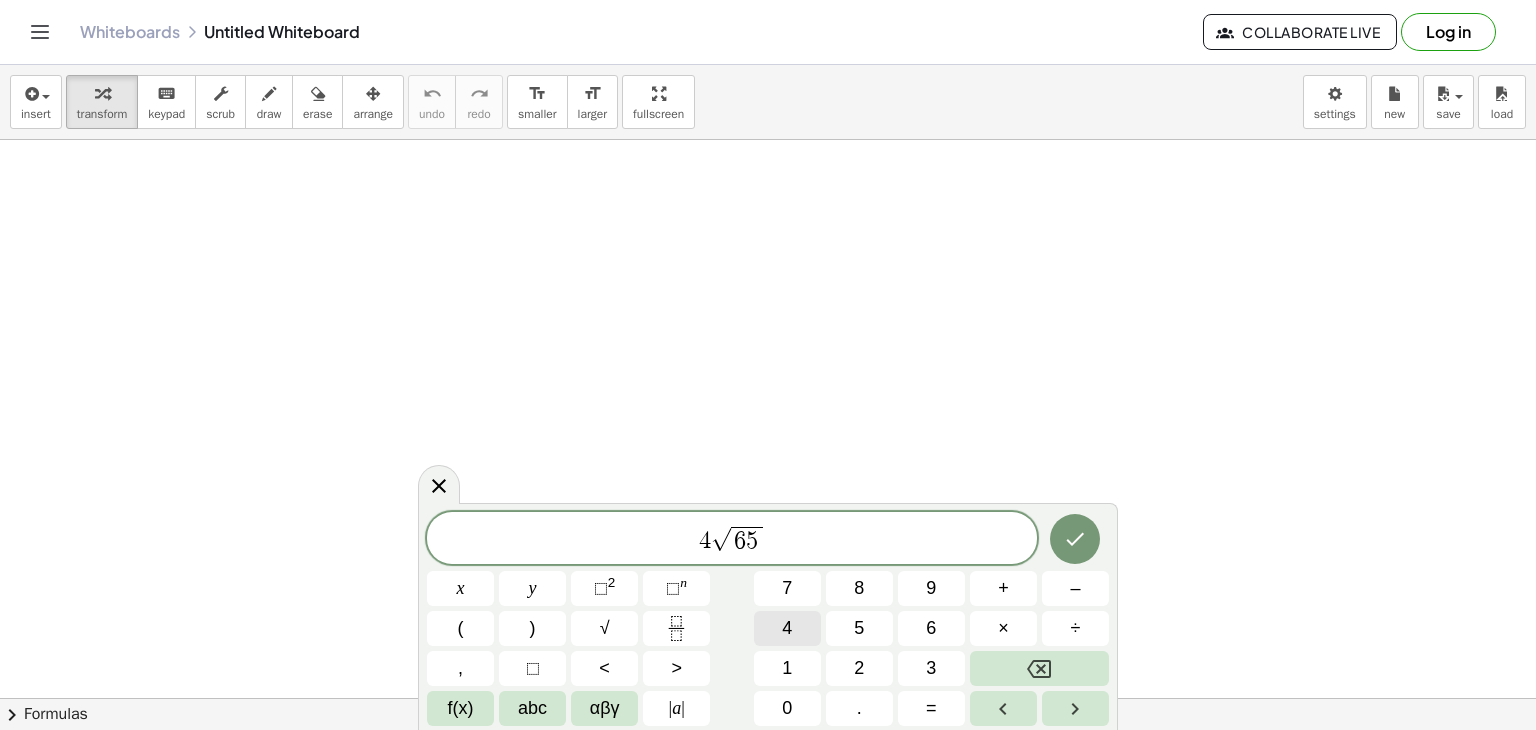 click on "4" at bounding box center (787, 628) 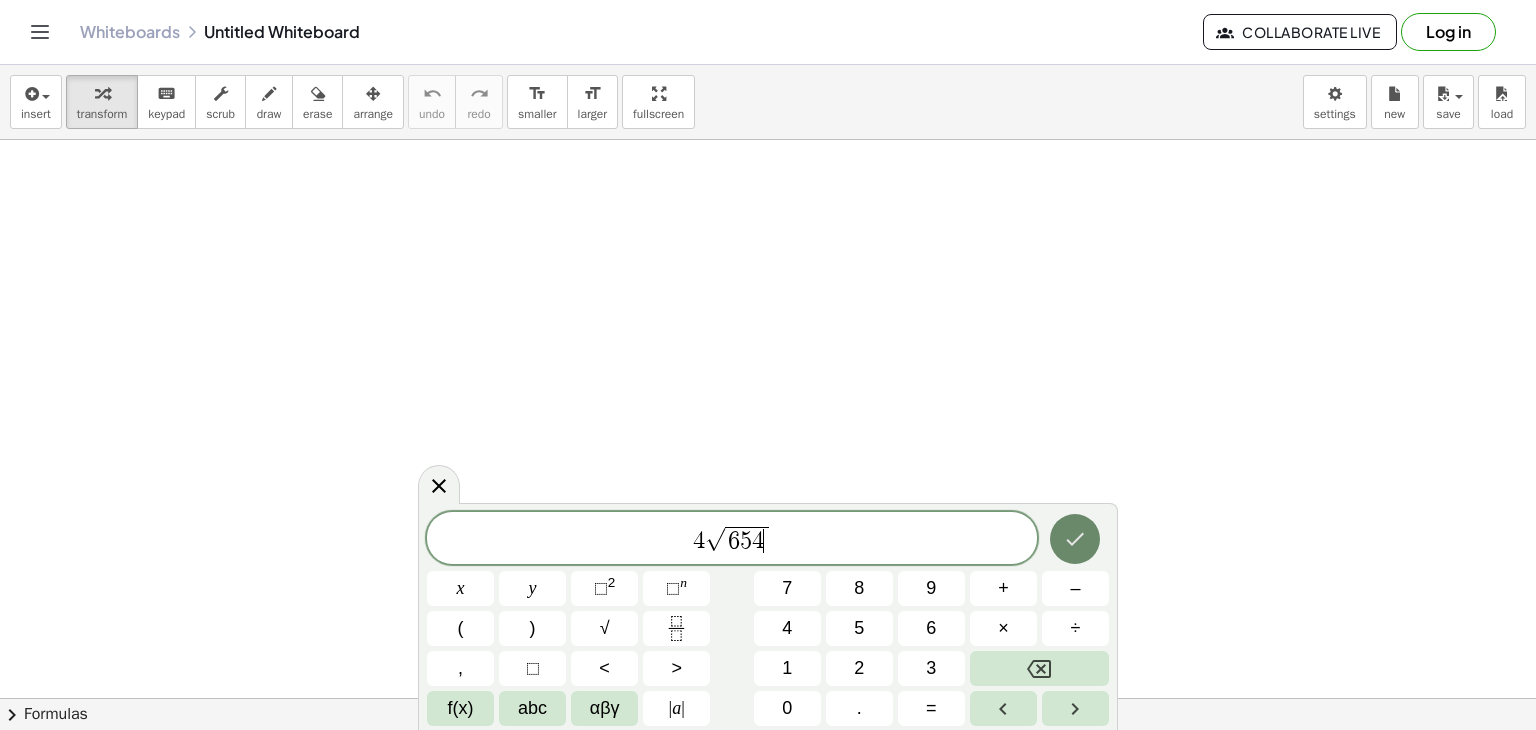 click 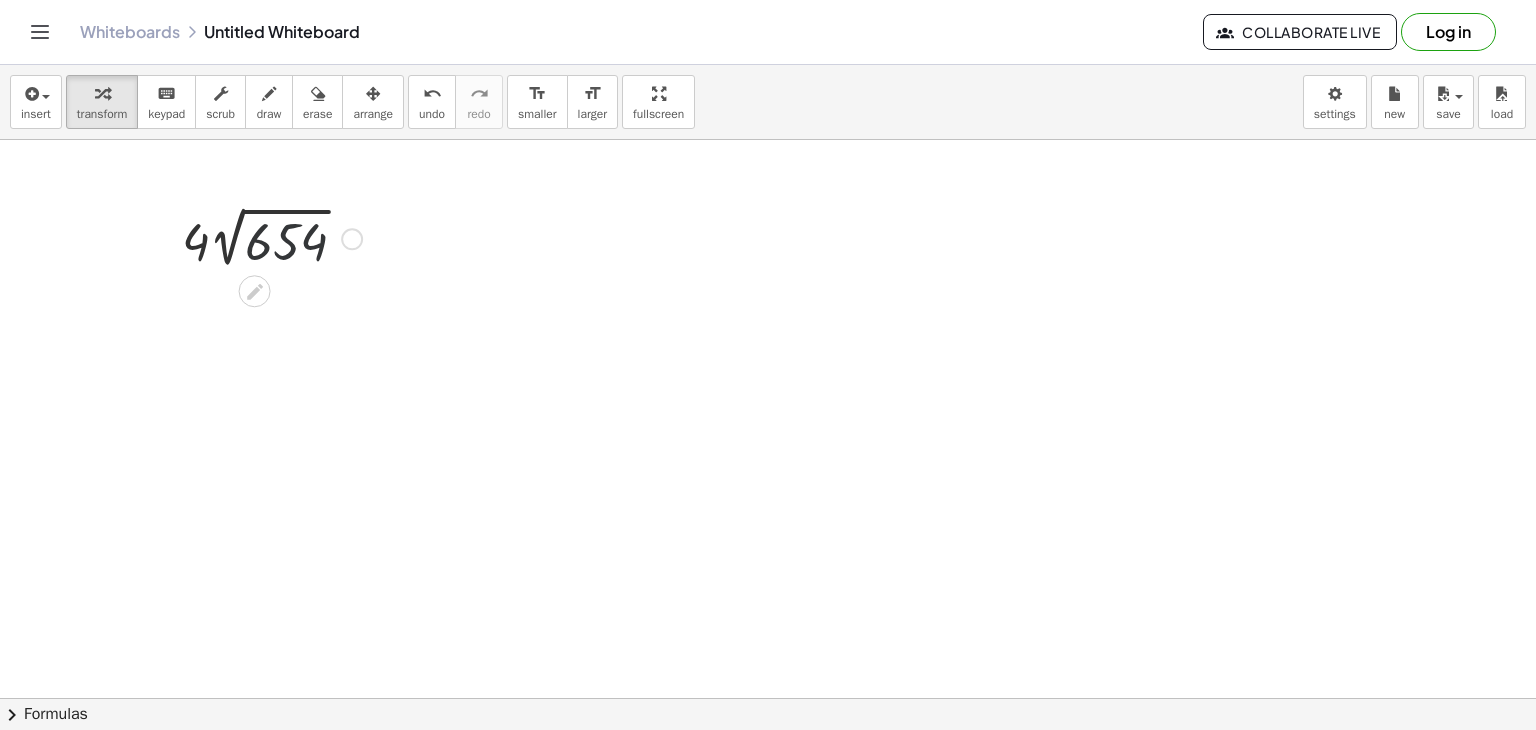 click at bounding box center (272, 237) 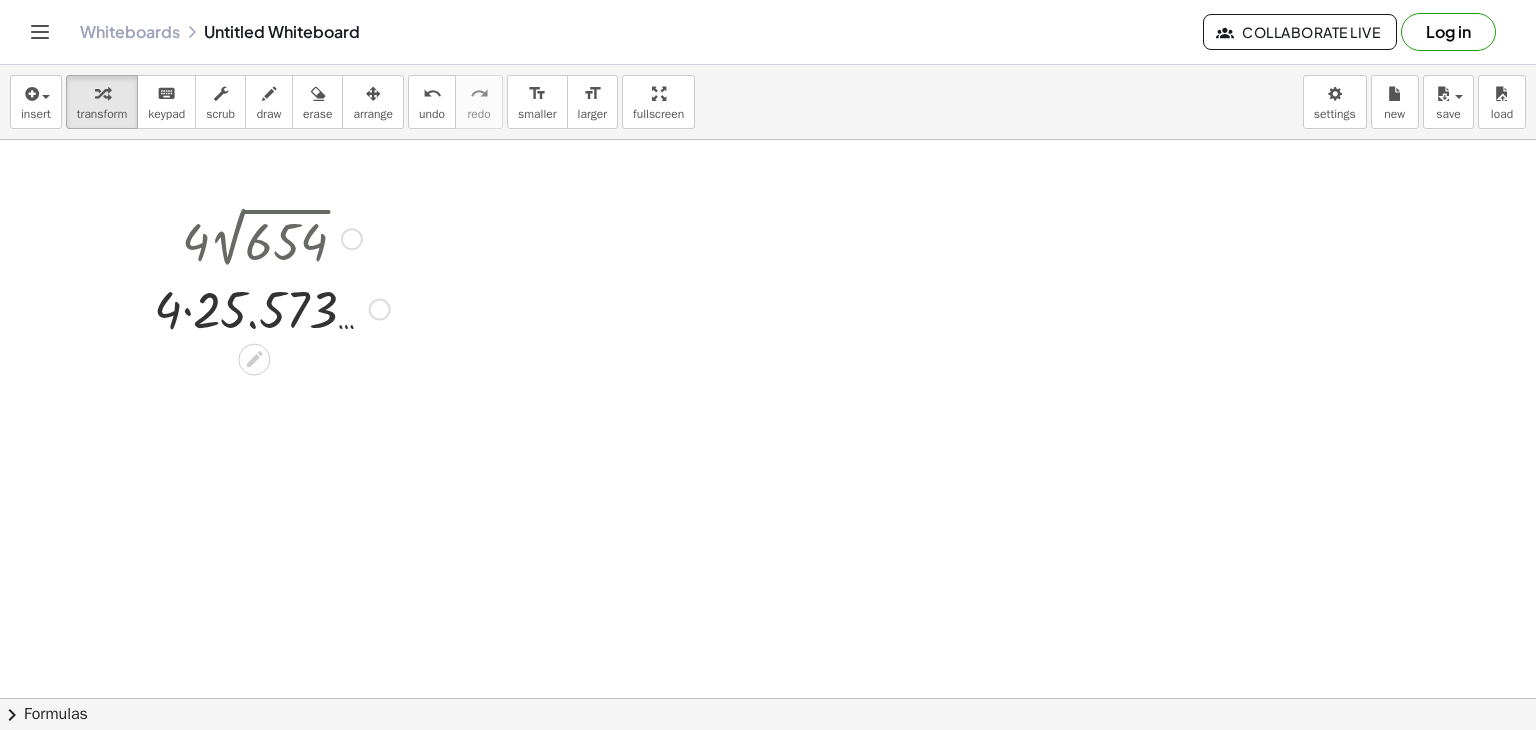 click at bounding box center [380, 309] 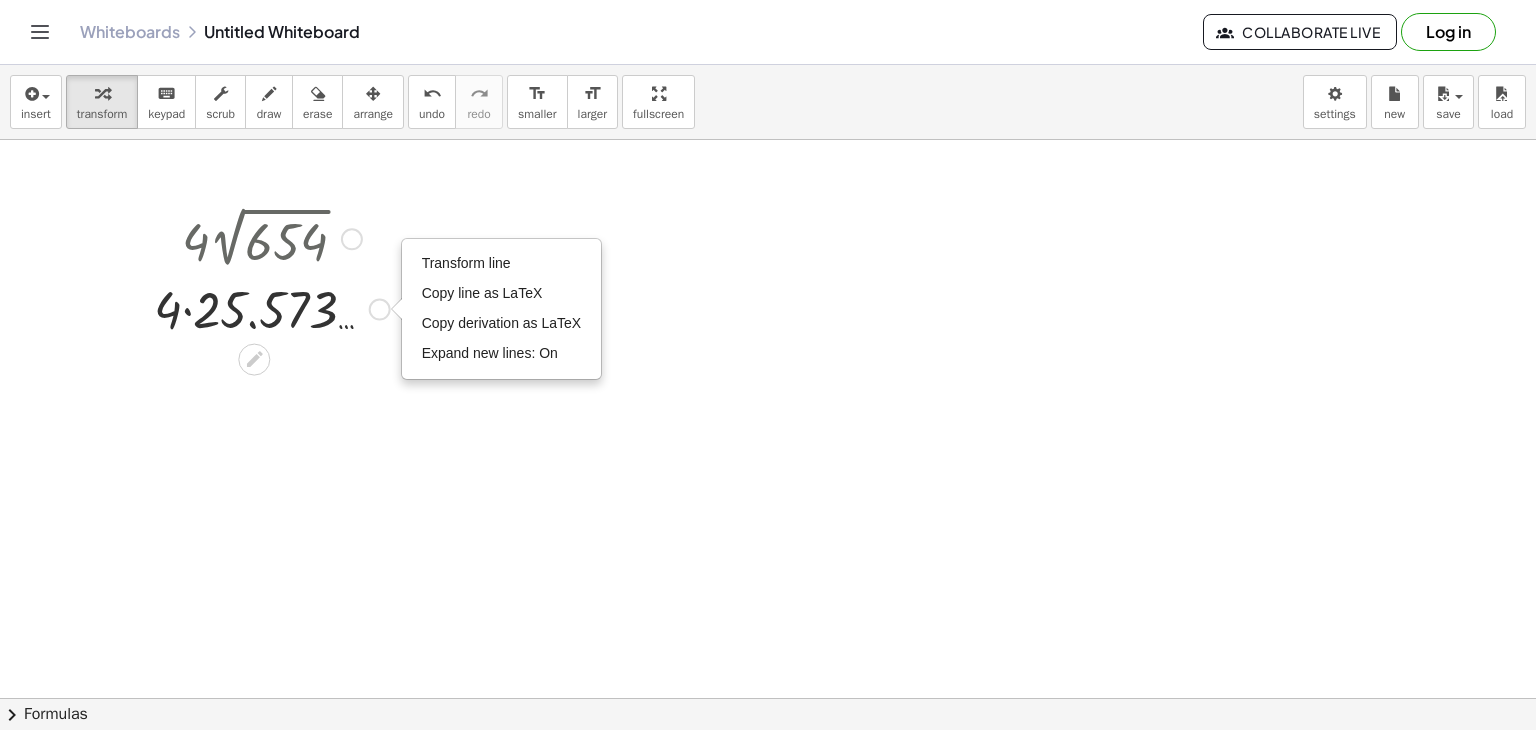 click on "· 4 · 2 √ 654 · 4 · 25.573 … Transform line Copy line as LaTeX Copy derivation as LaTeX Expand new lines: On Transform line Copy line as LaTeX Copy derivation as LaTeX Expand new lines: On" at bounding box center [264, 271] 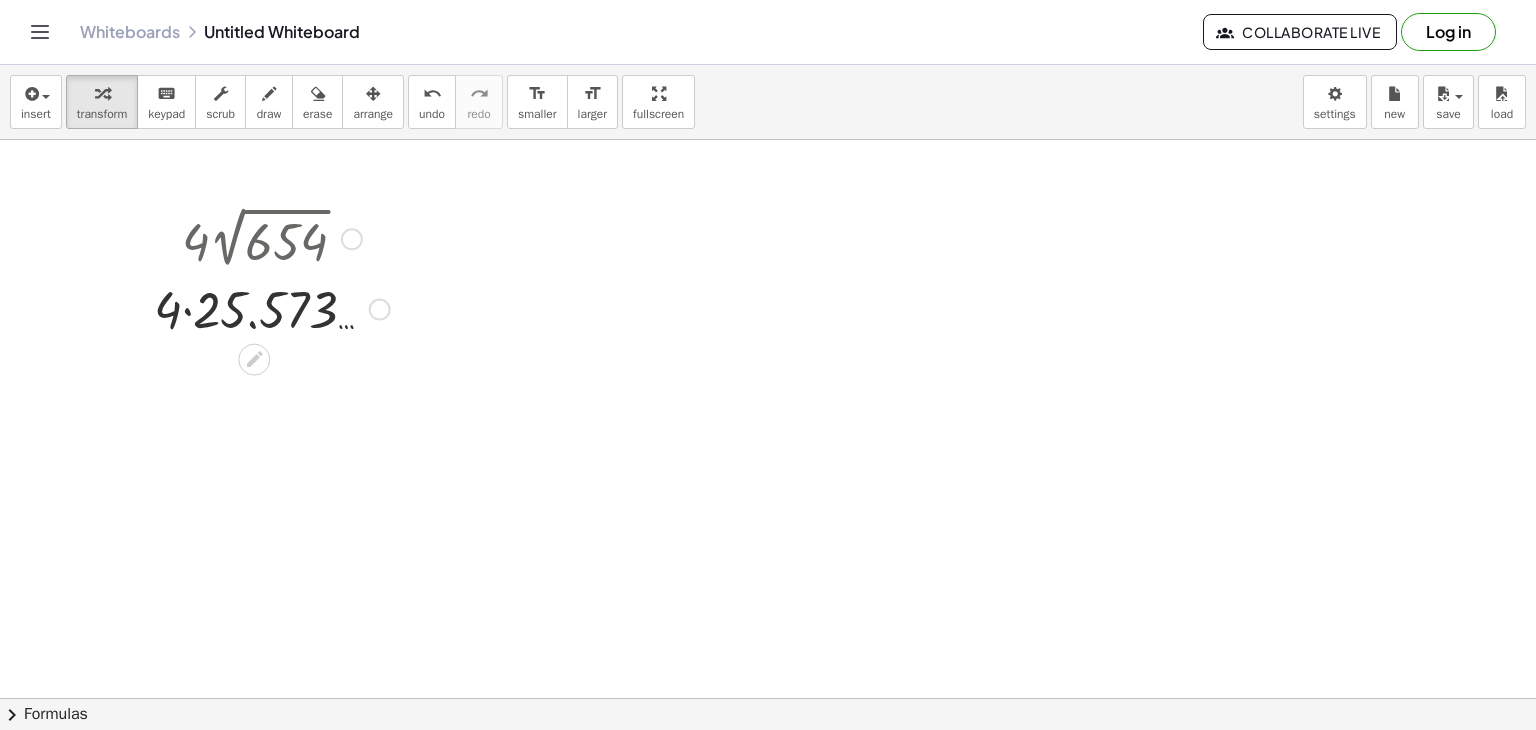 drag, startPoint x: 406, startPoint y: 307, endPoint x: 136, endPoint y: 284, distance: 270.97784 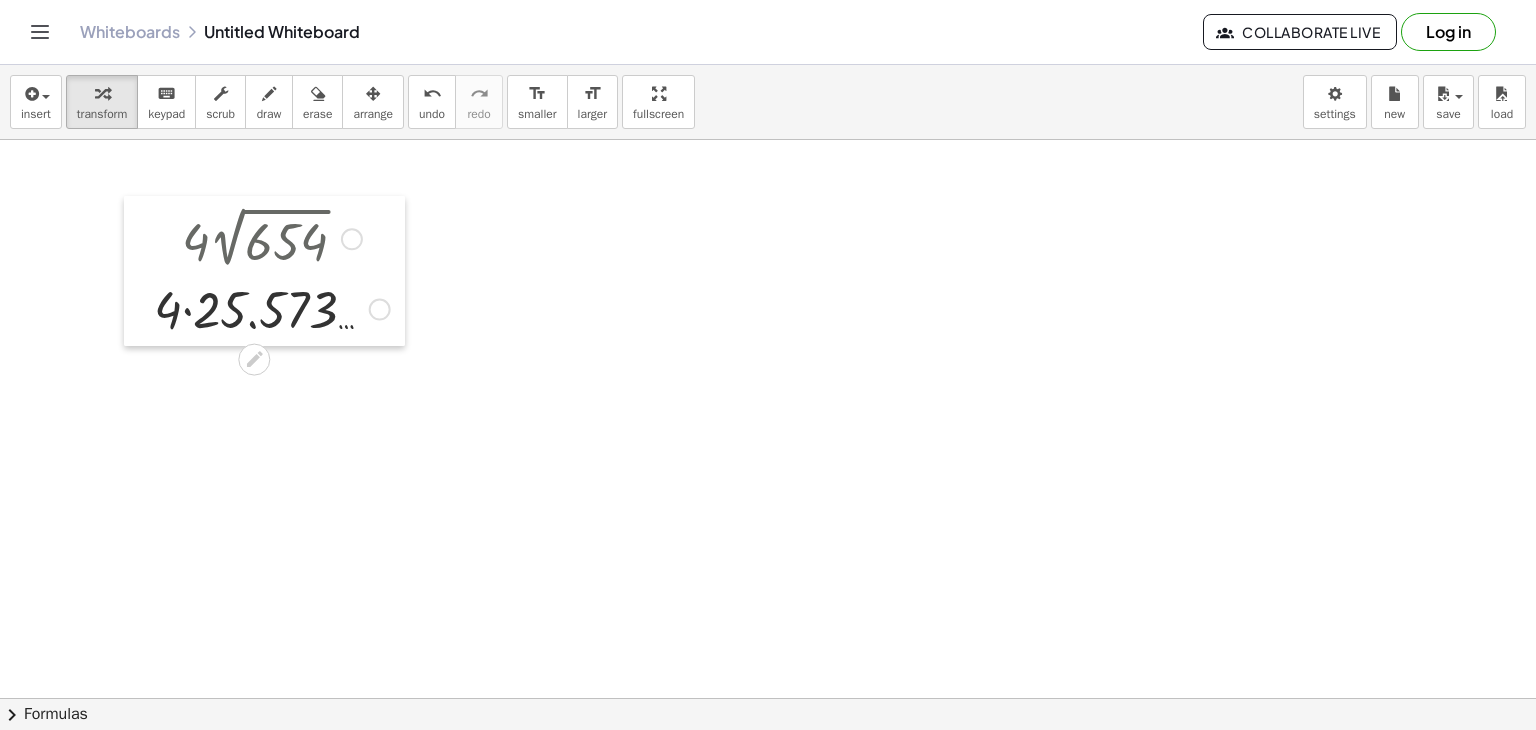 click at bounding box center [139, 271] 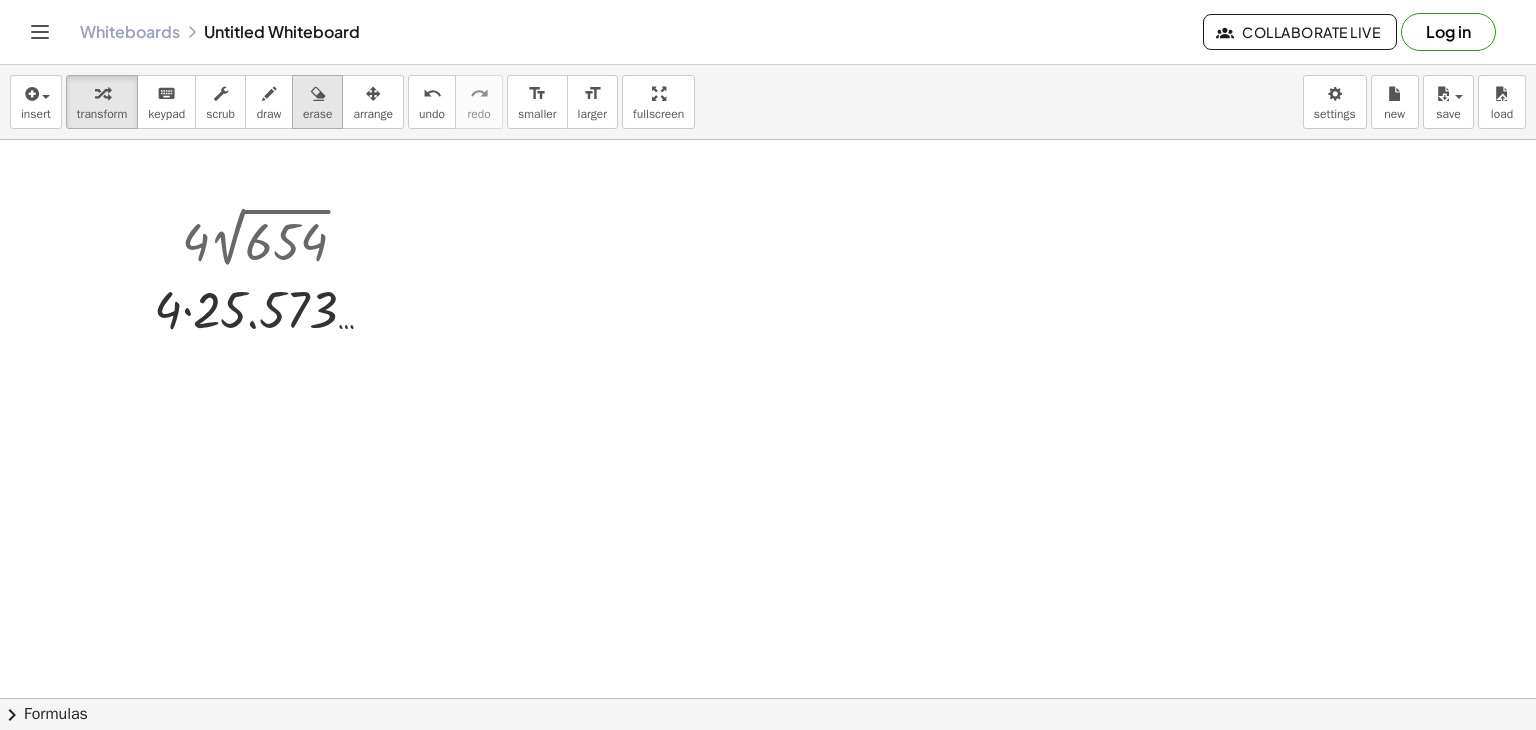 click at bounding box center (318, 94) 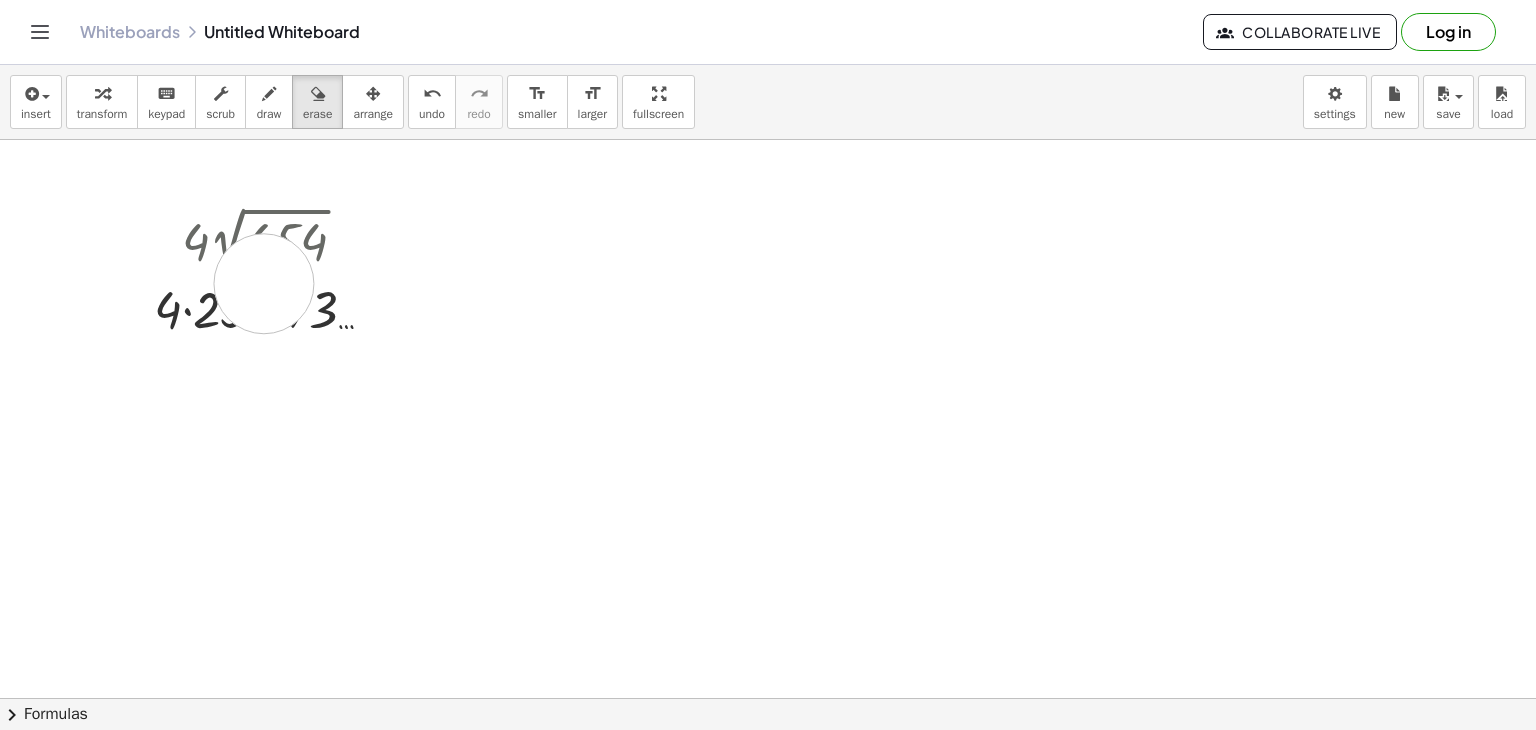 click at bounding box center [768, 763] 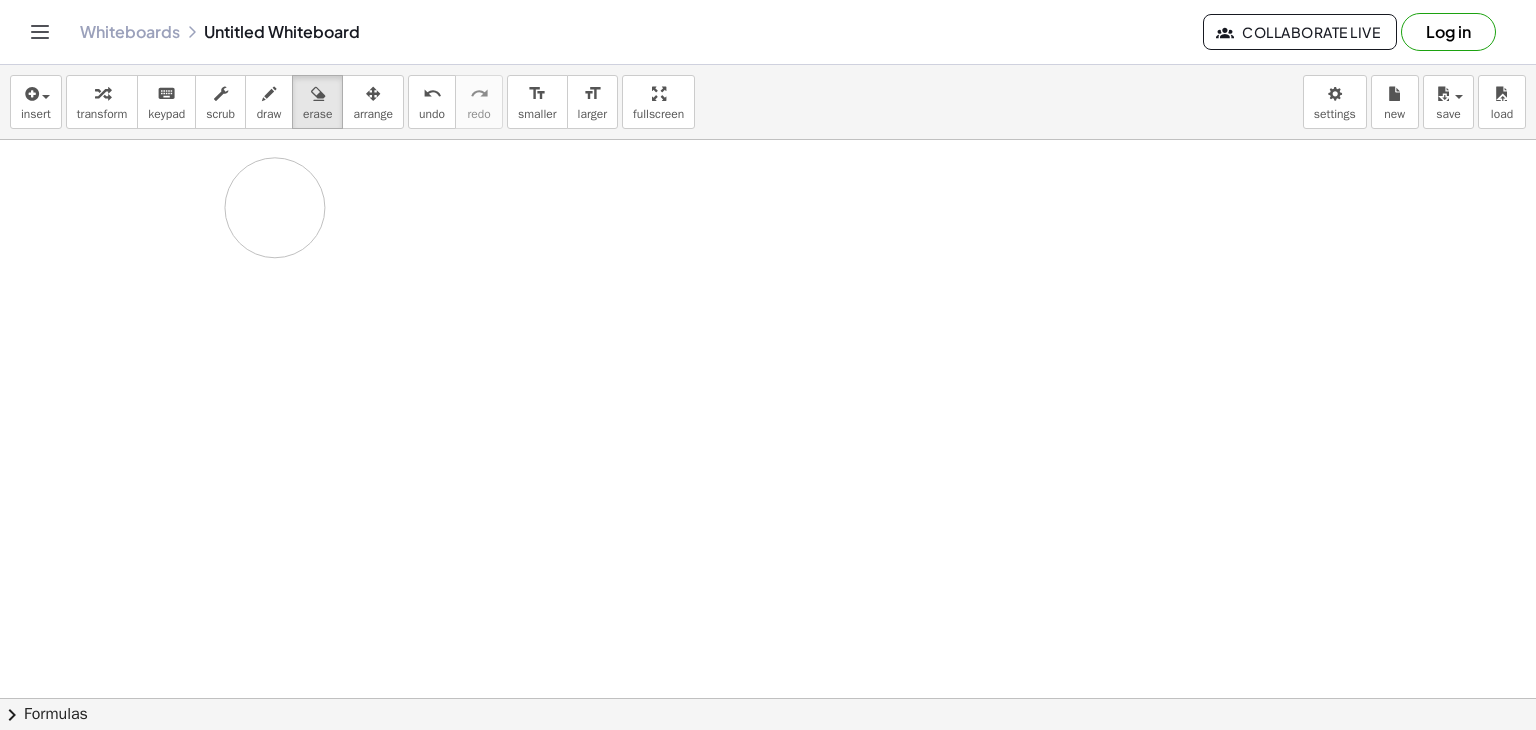 drag, startPoint x: 358, startPoint y: 295, endPoint x: 275, endPoint y: 209, distance: 119.519875 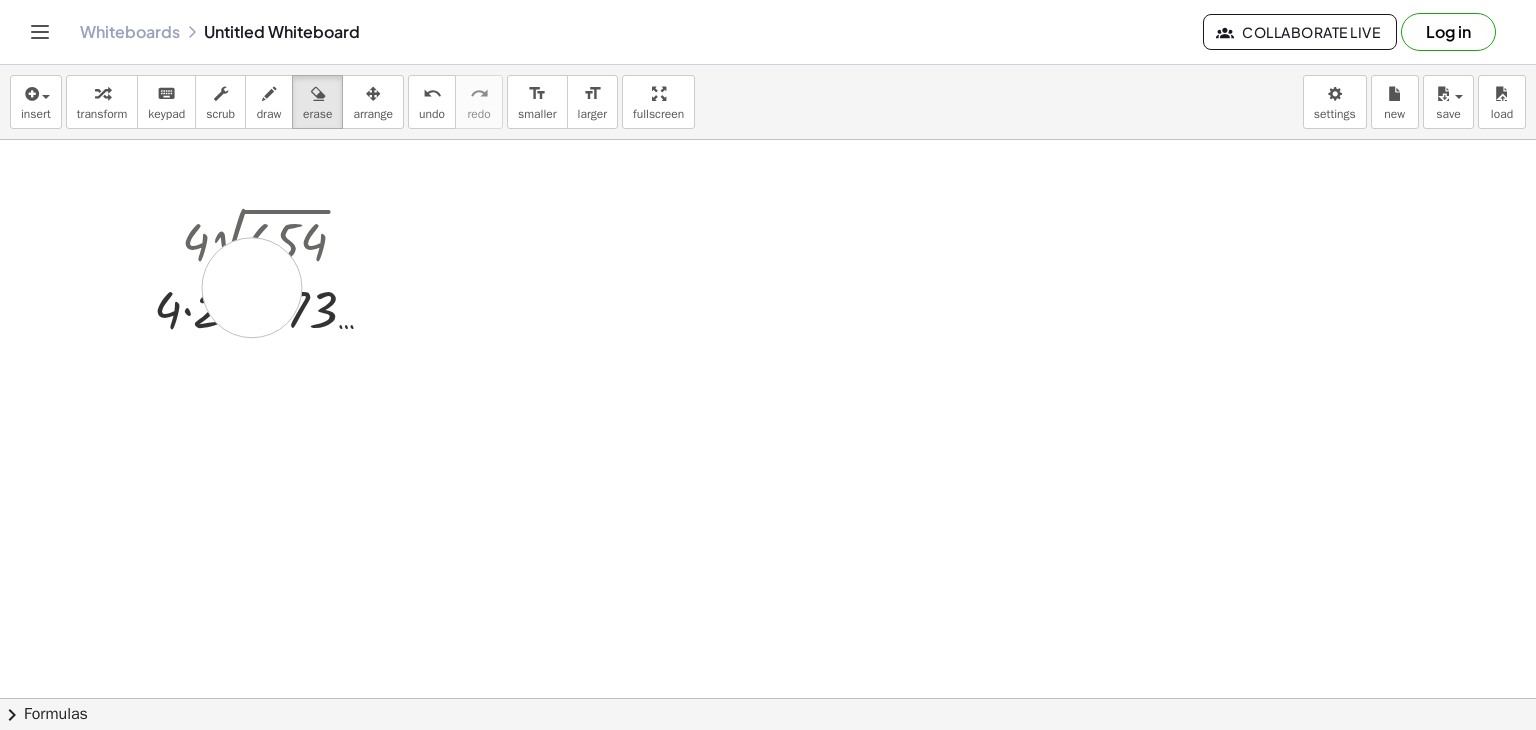 click at bounding box center (768, 763) 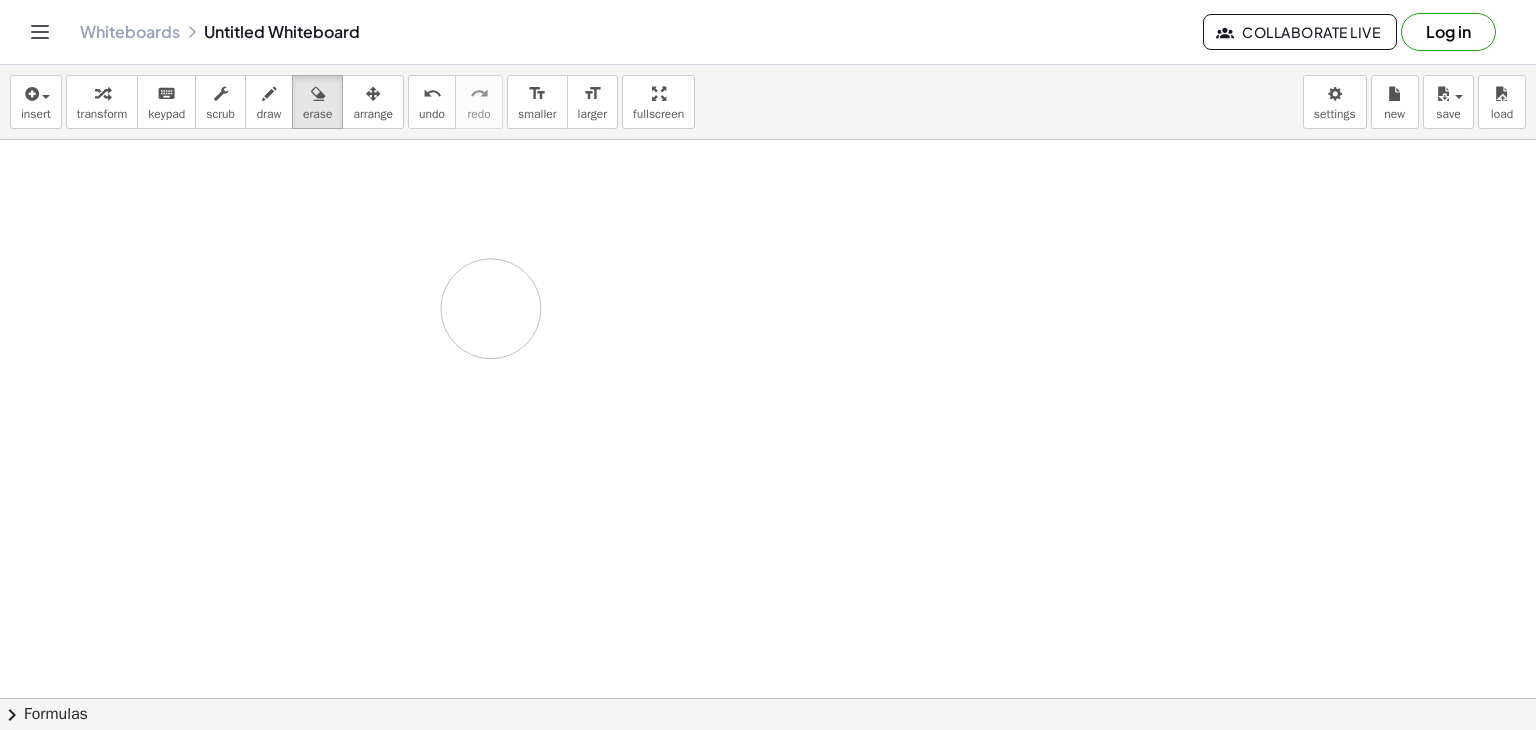drag, startPoint x: 428, startPoint y: 307, endPoint x: 491, endPoint y: 308, distance: 63.007935 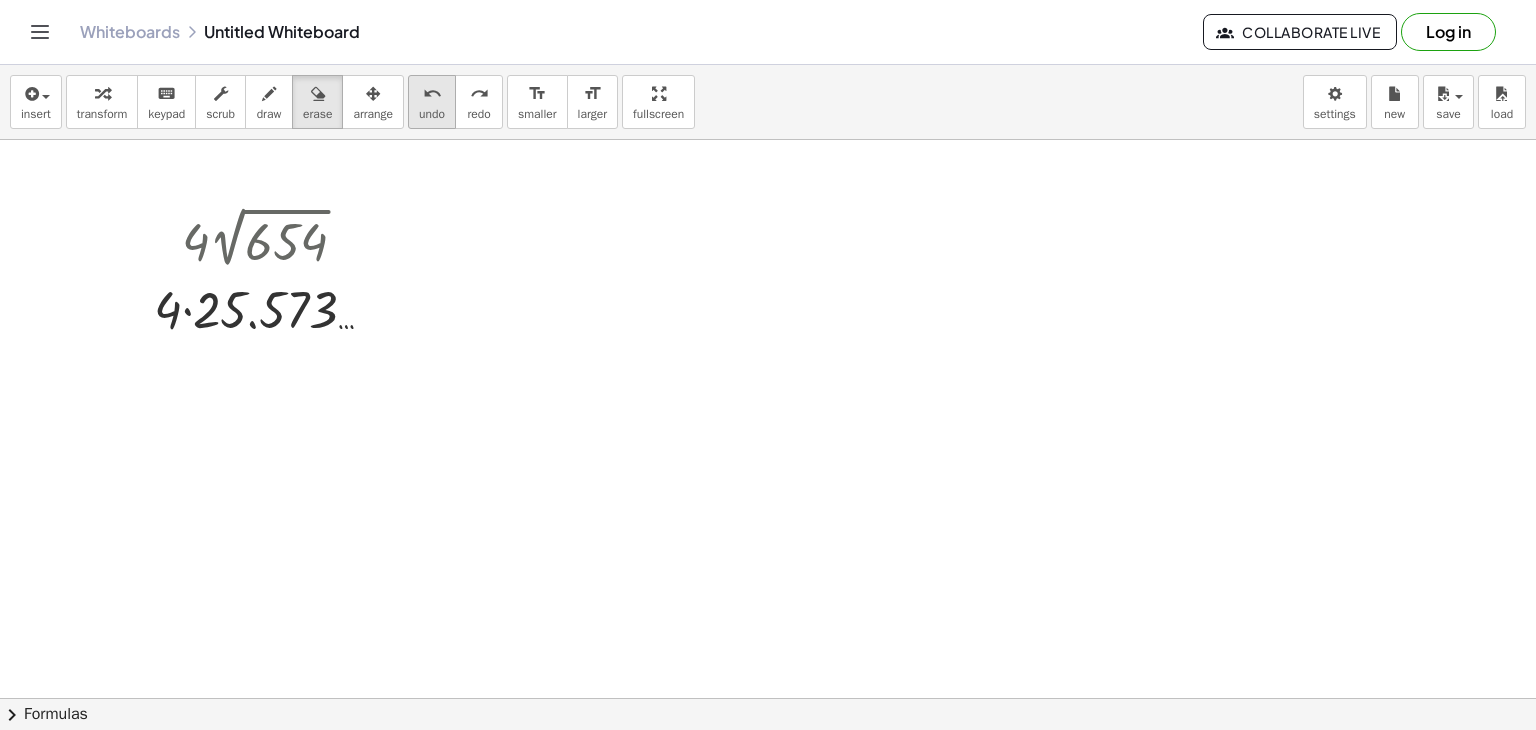 click on "undo" at bounding box center [432, 94] 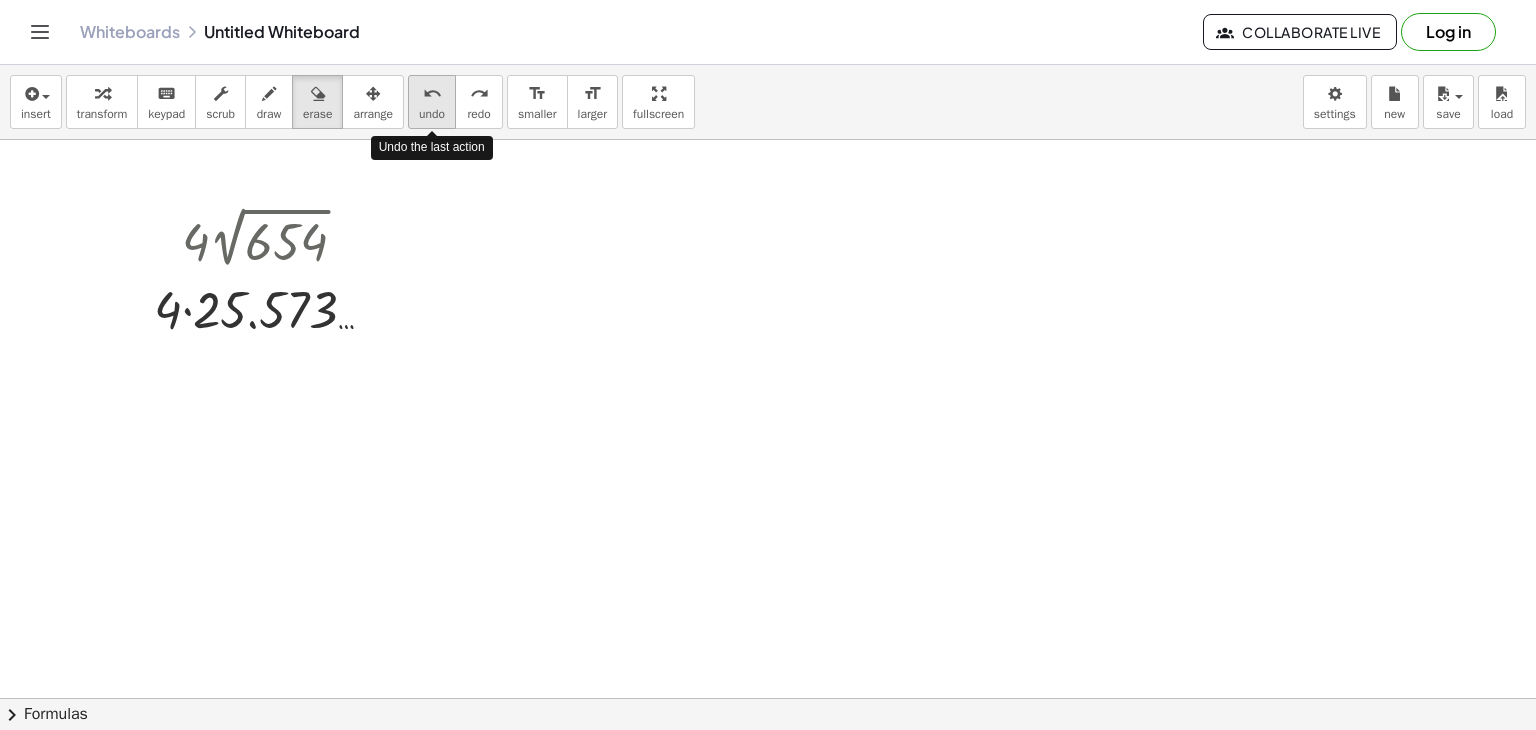 click on "undo" at bounding box center [432, 94] 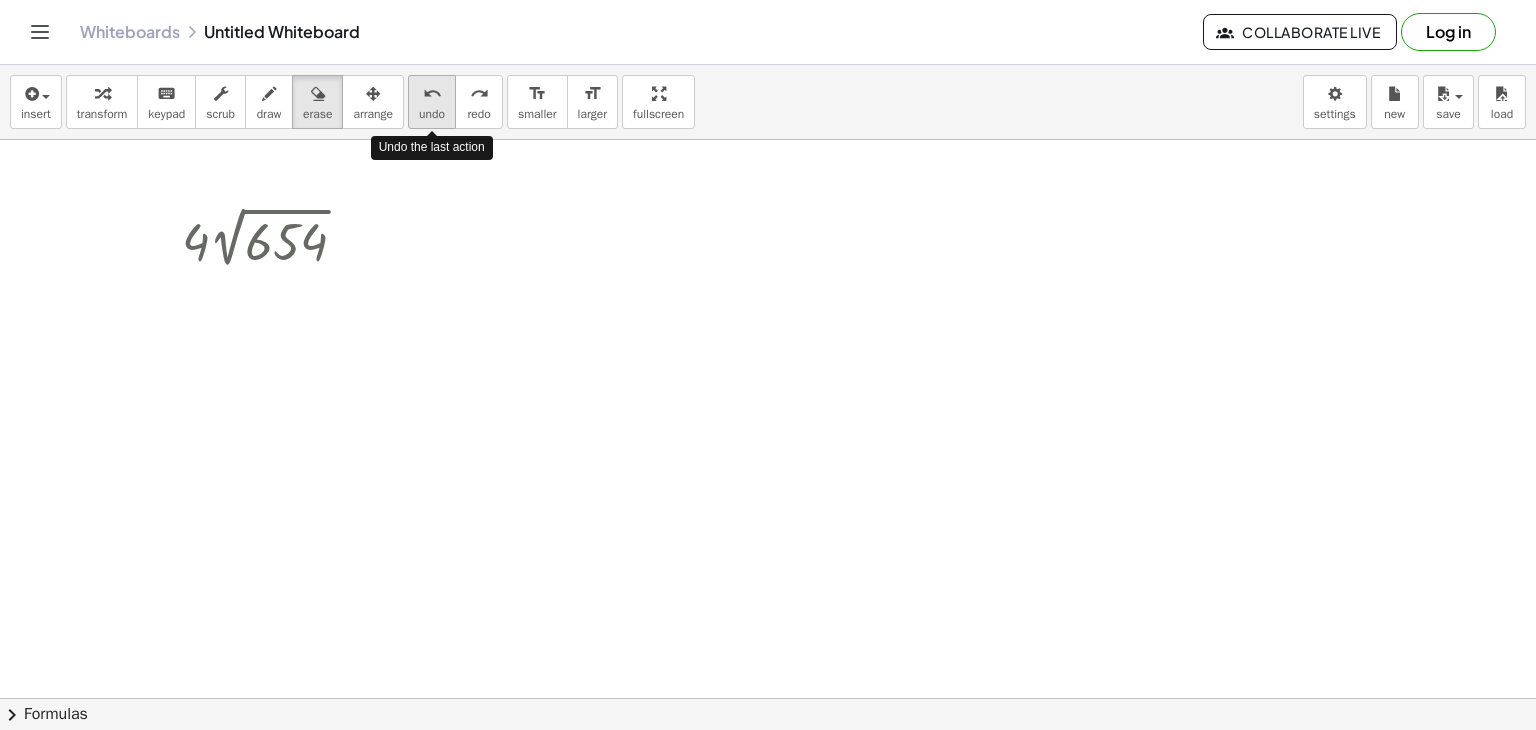 click on "undo" at bounding box center [432, 94] 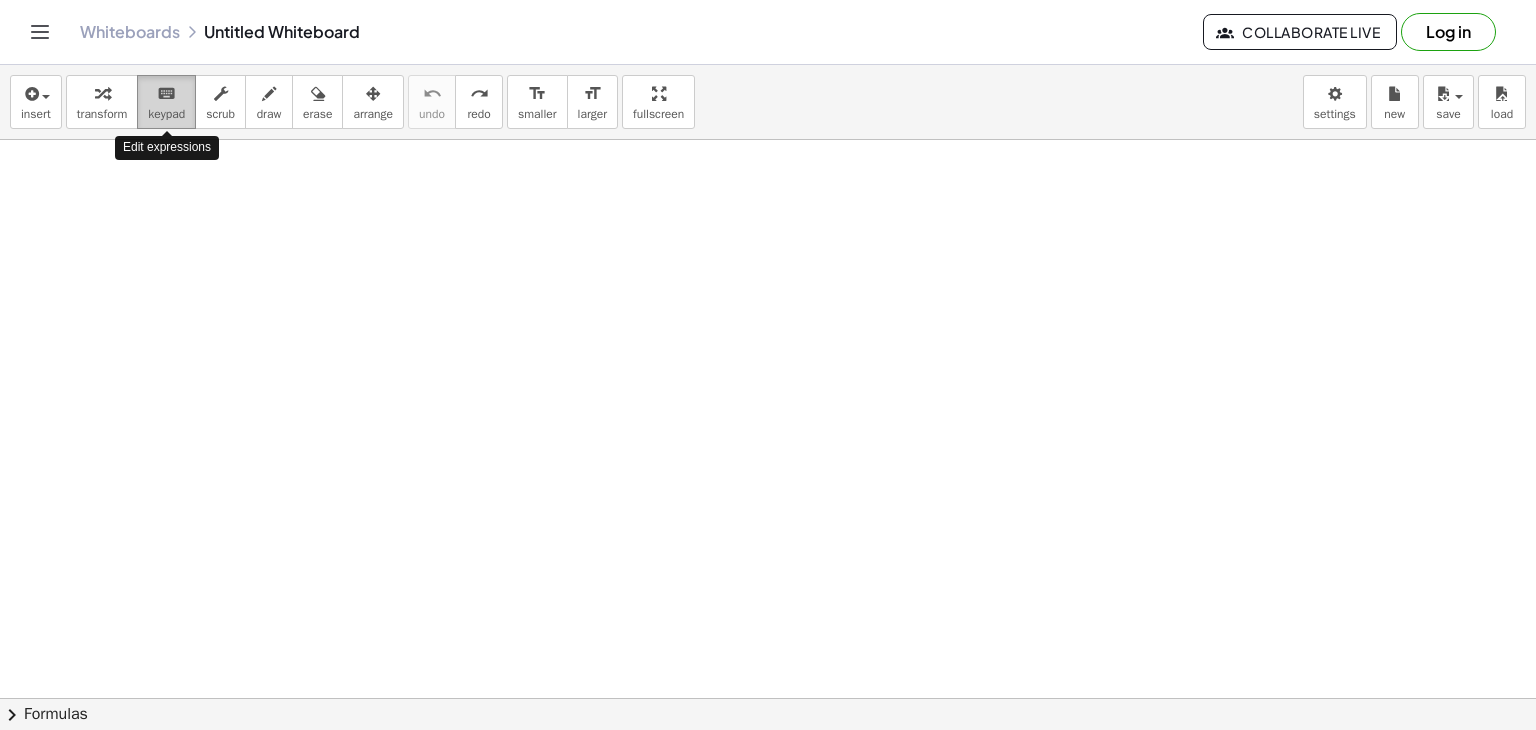 click on "keypad" at bounding box center [166, 114] 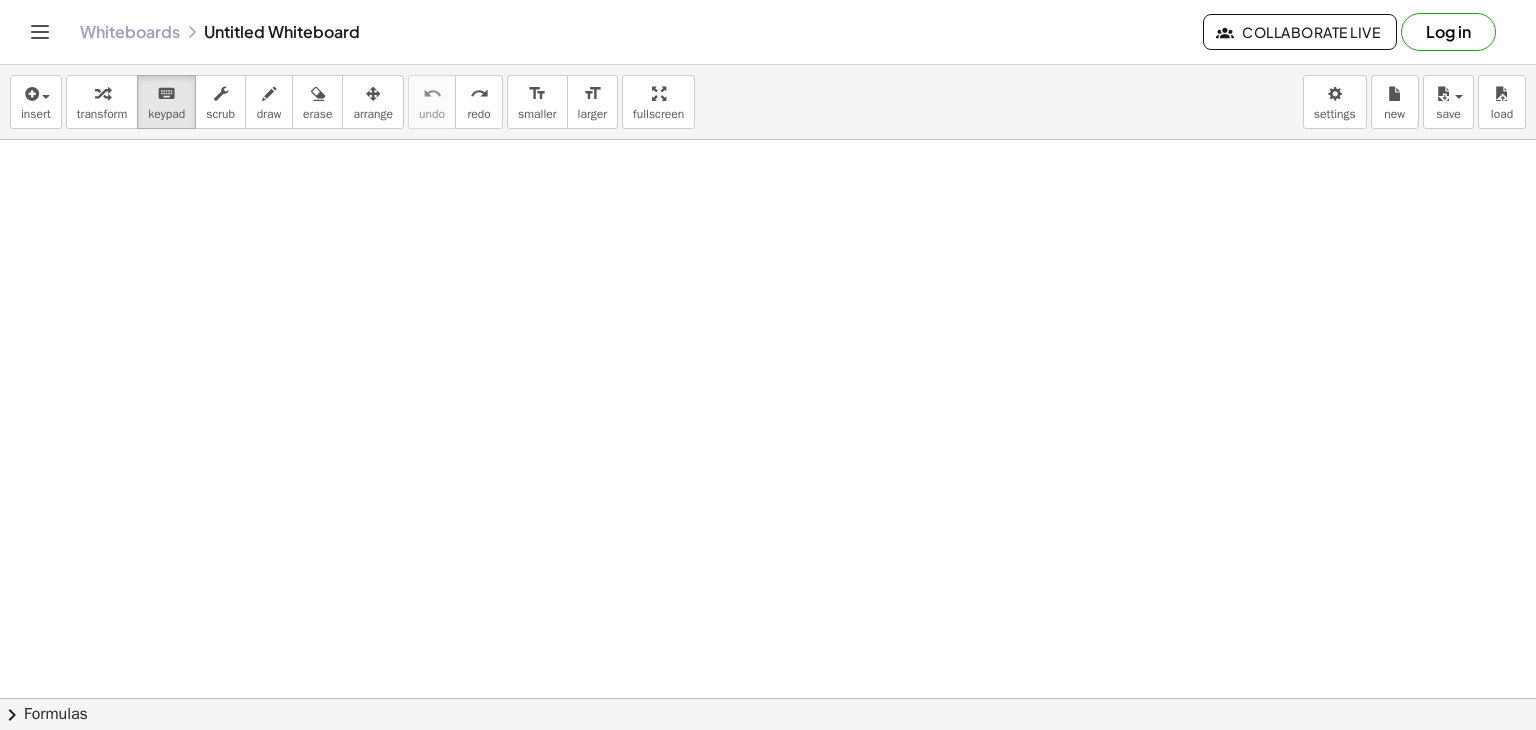 click at bounding box center [768, 763] 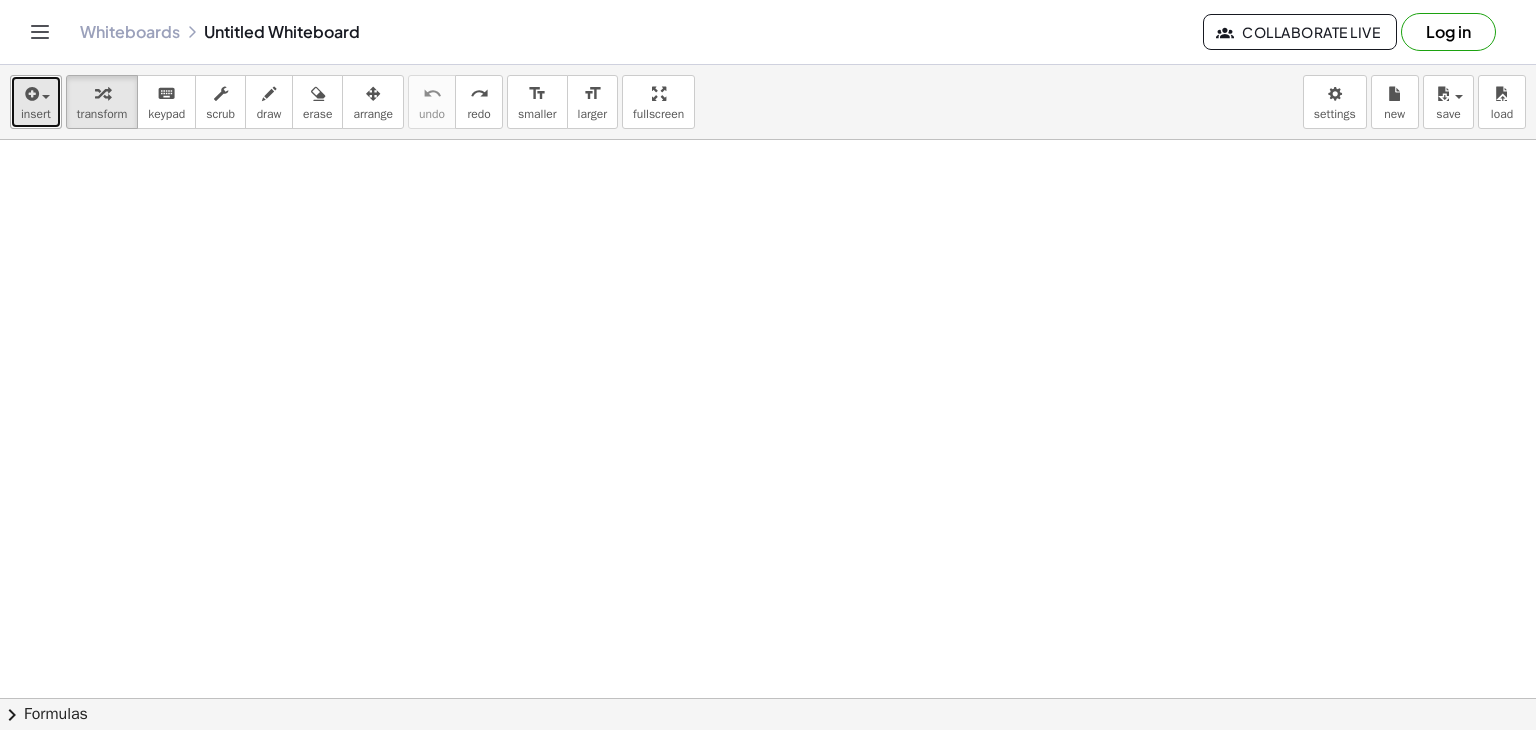 click on "insert" at bounding box center [36, 114] 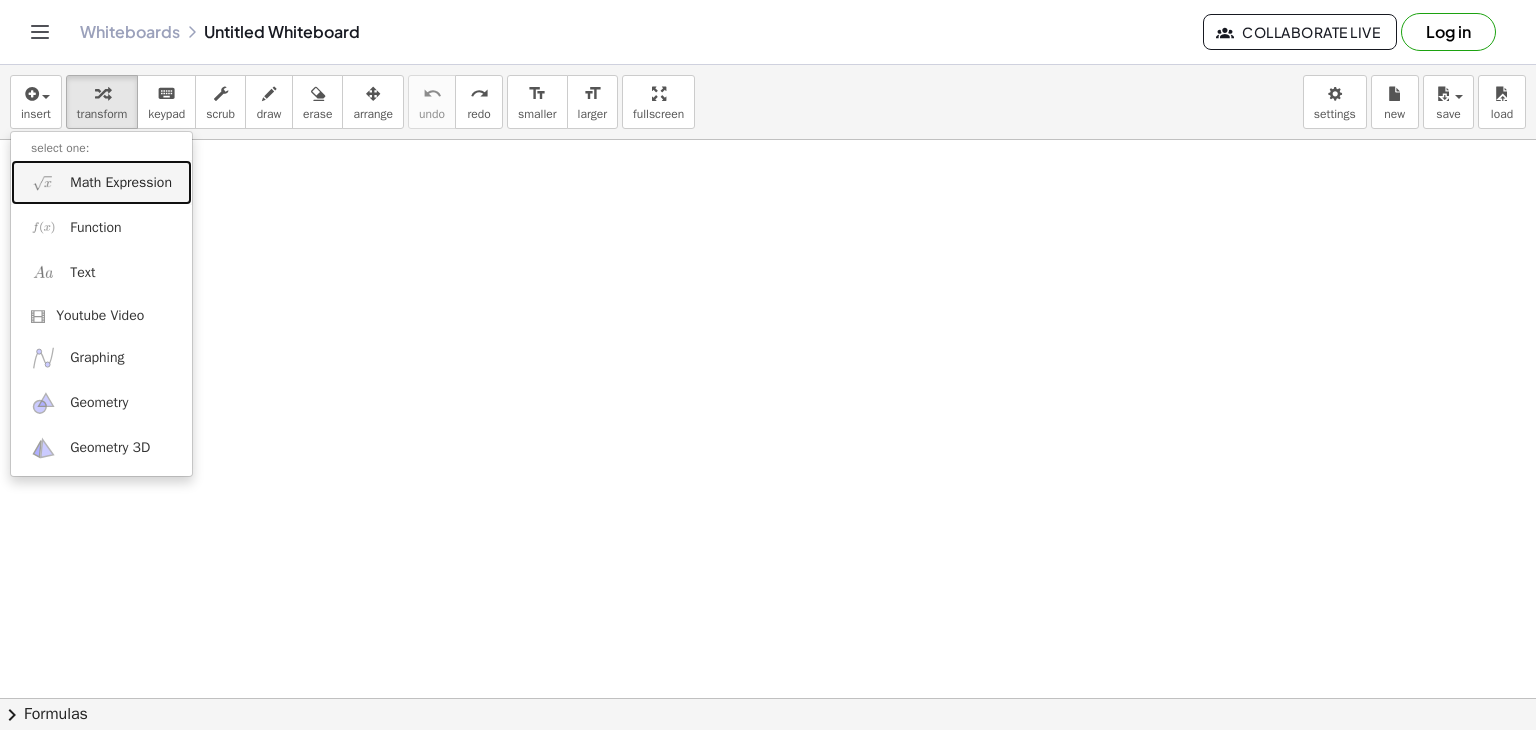 click on "Math Expression" at bounding box center [101, 182] 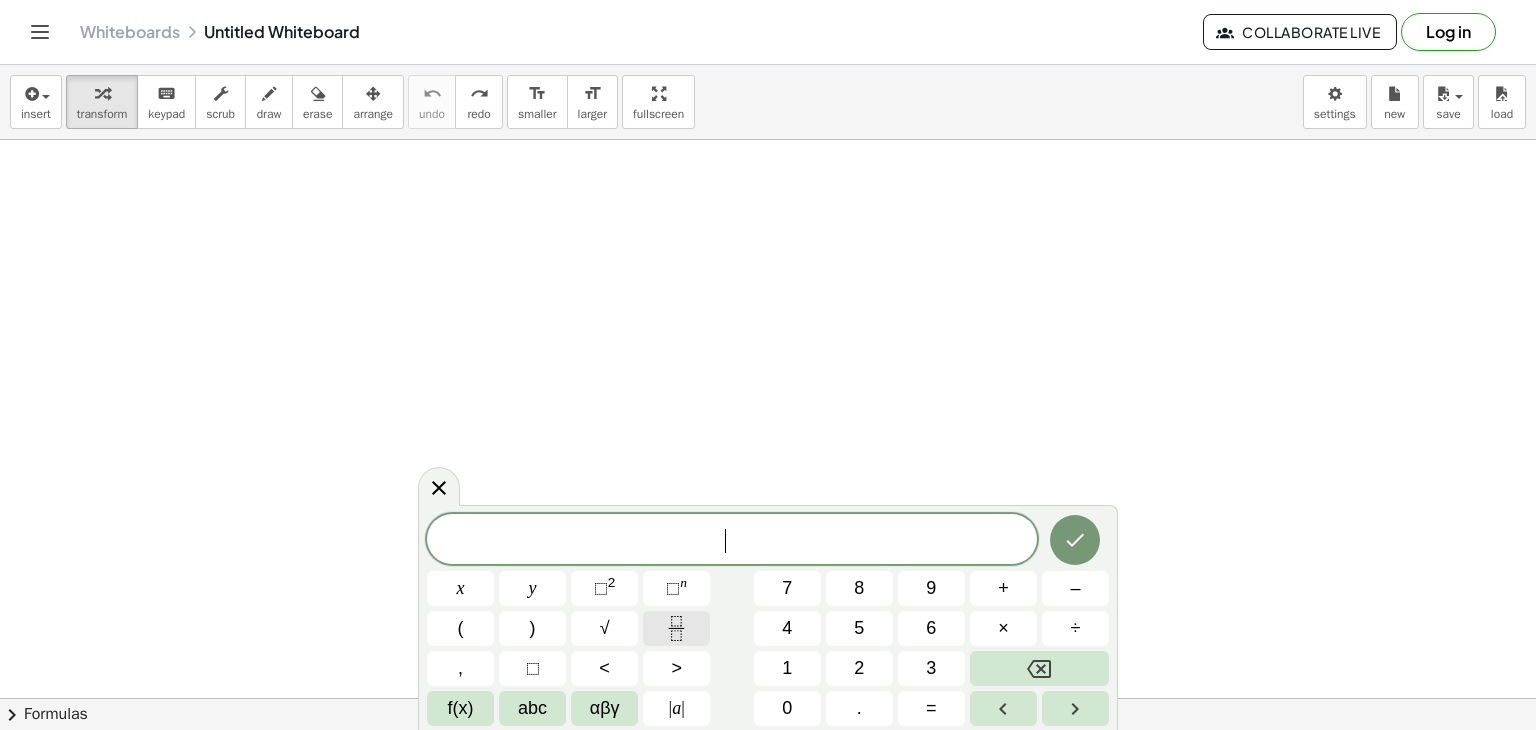 click 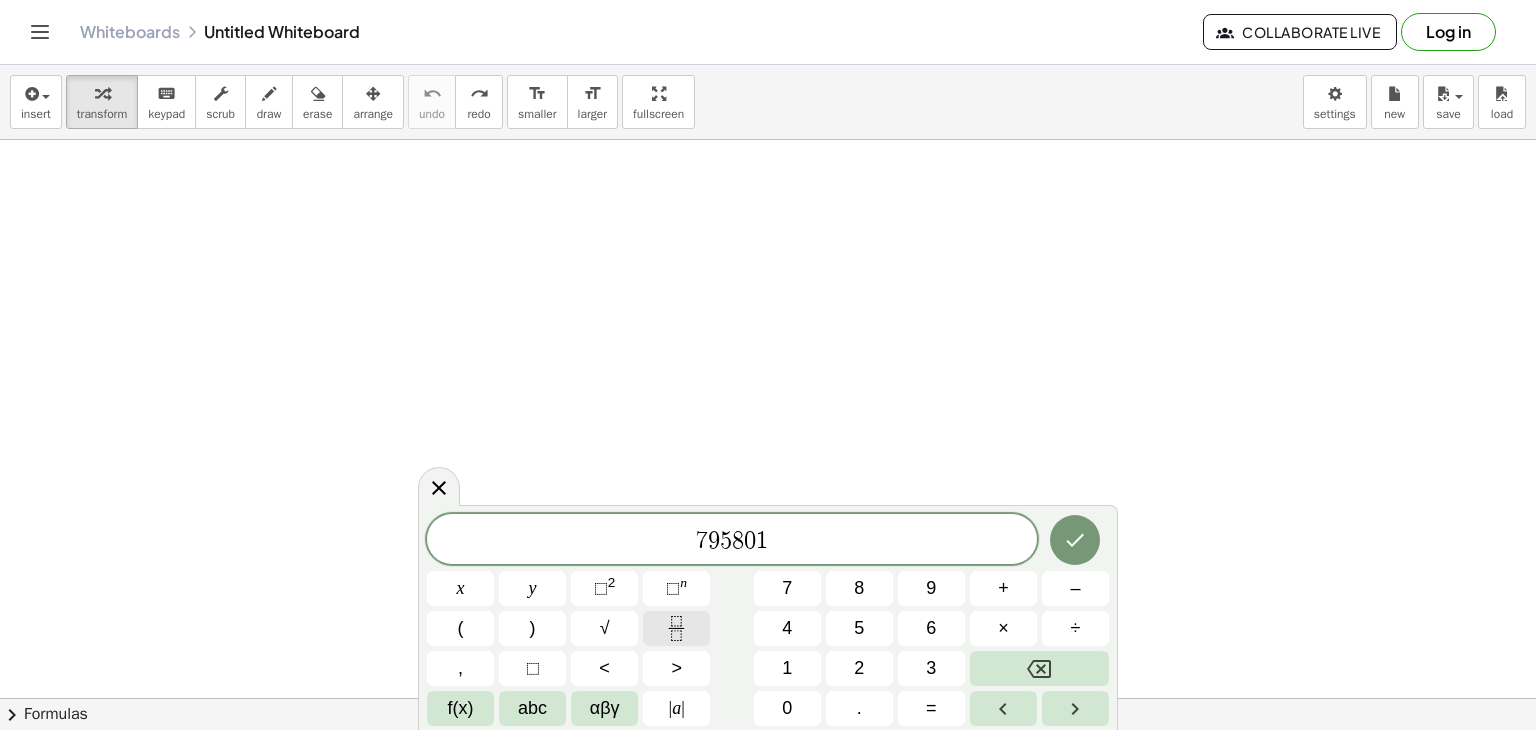 click 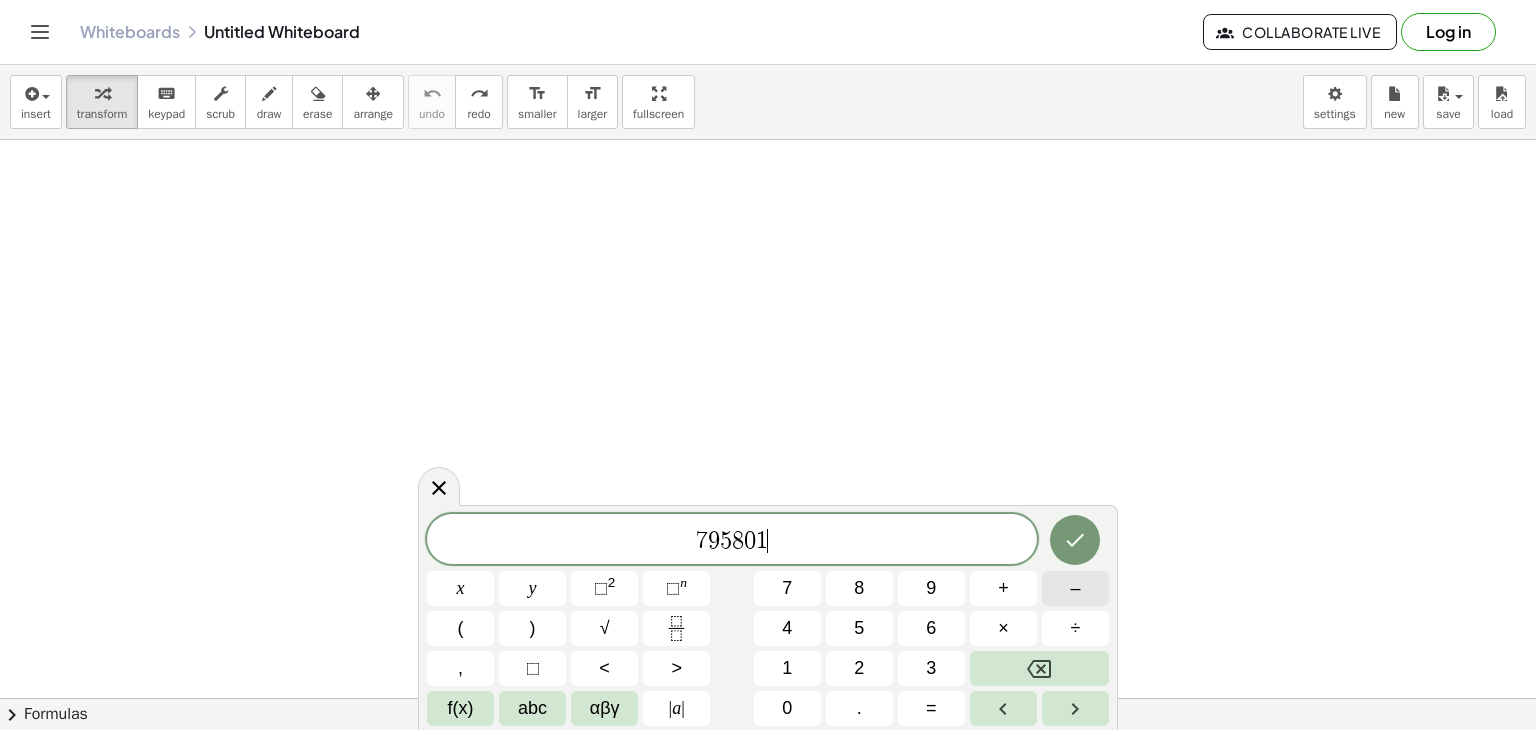 click on "–" at bounding box center (1075, 588) 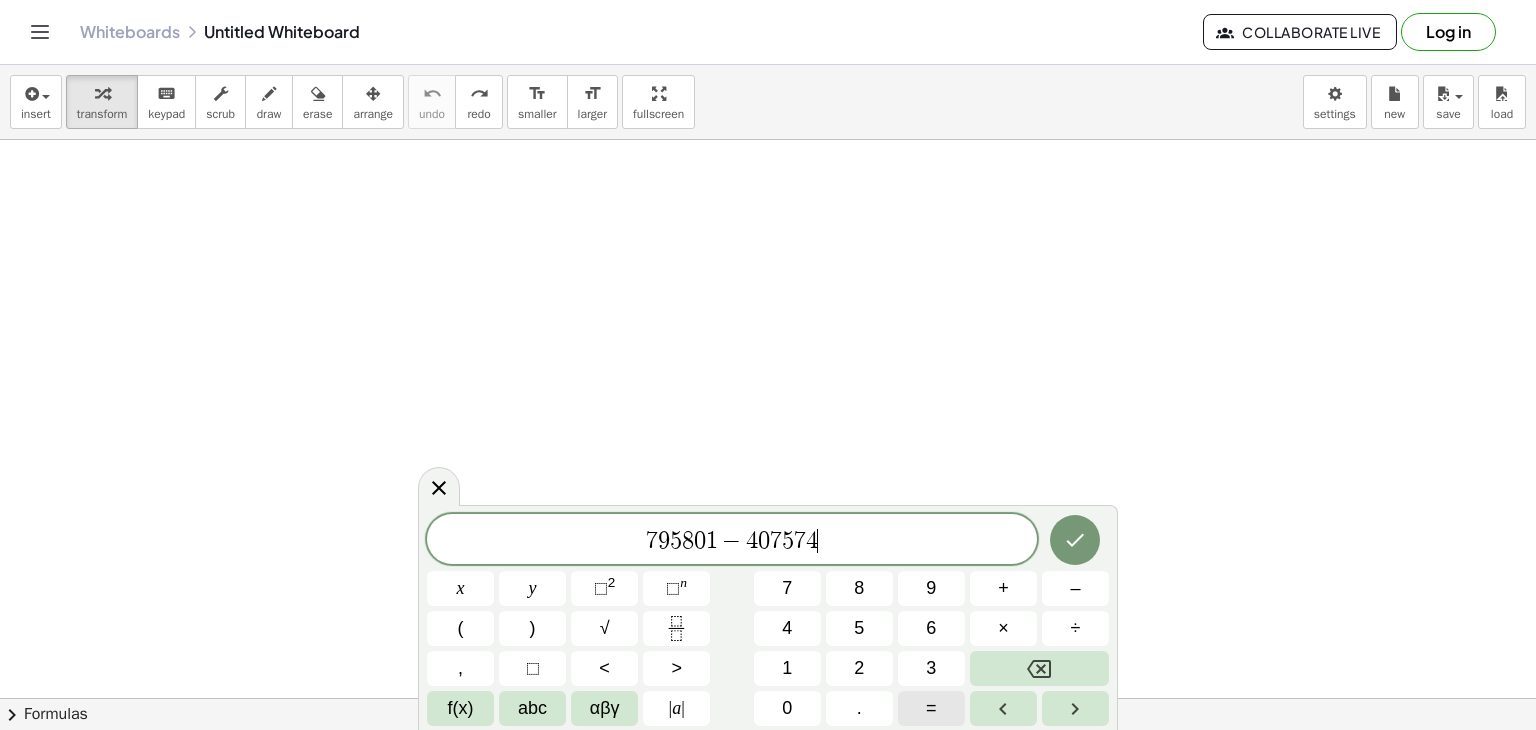click on "=" at bounding box center (931, 708) 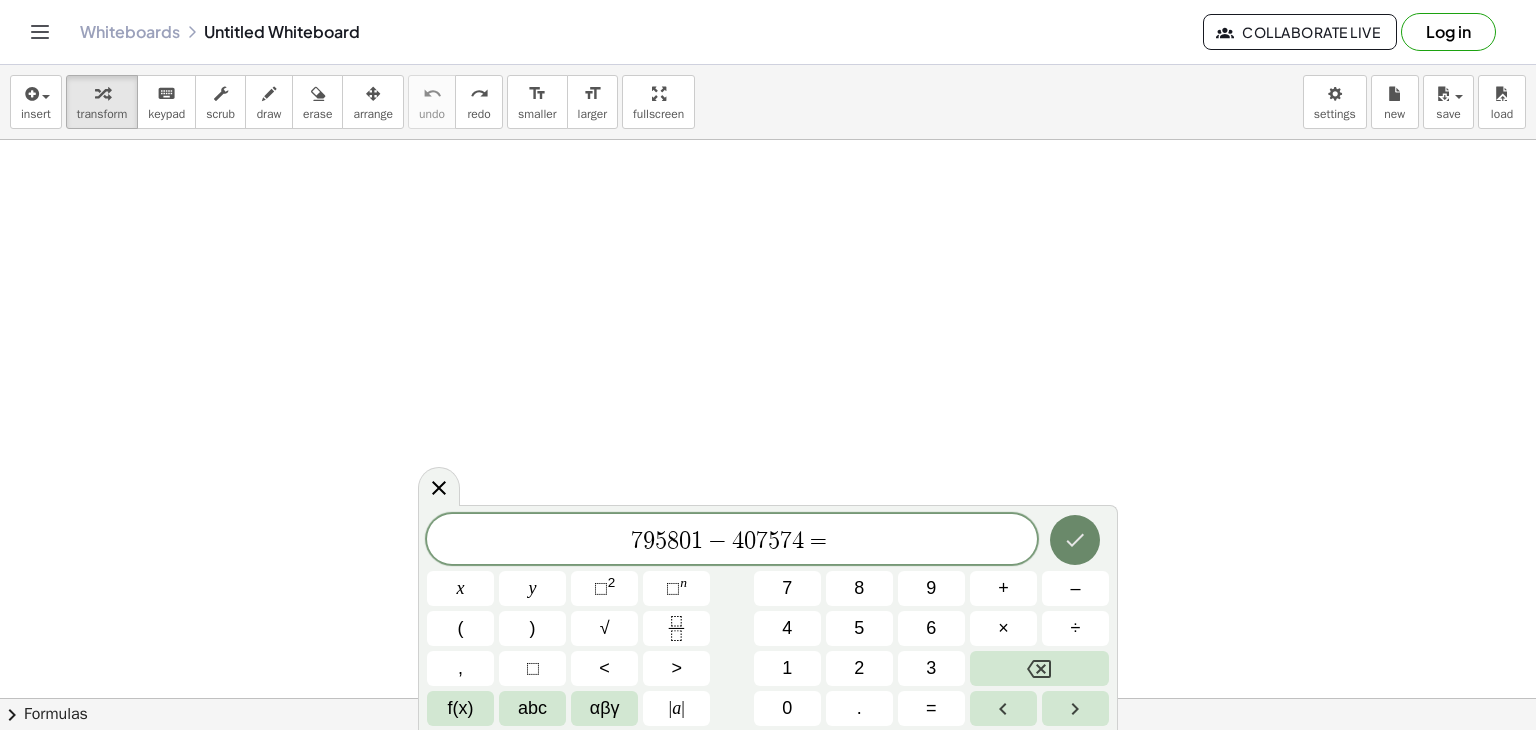 click 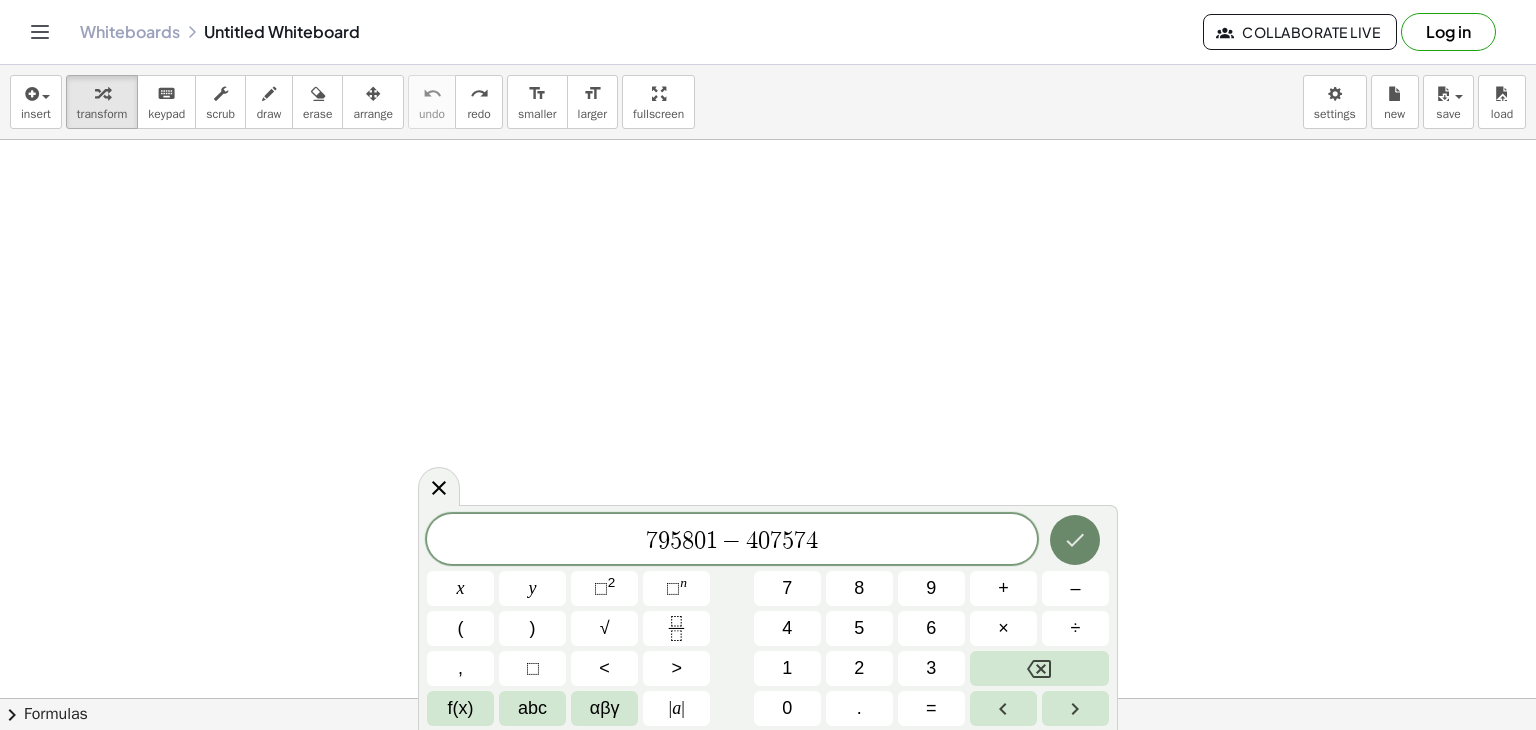 click 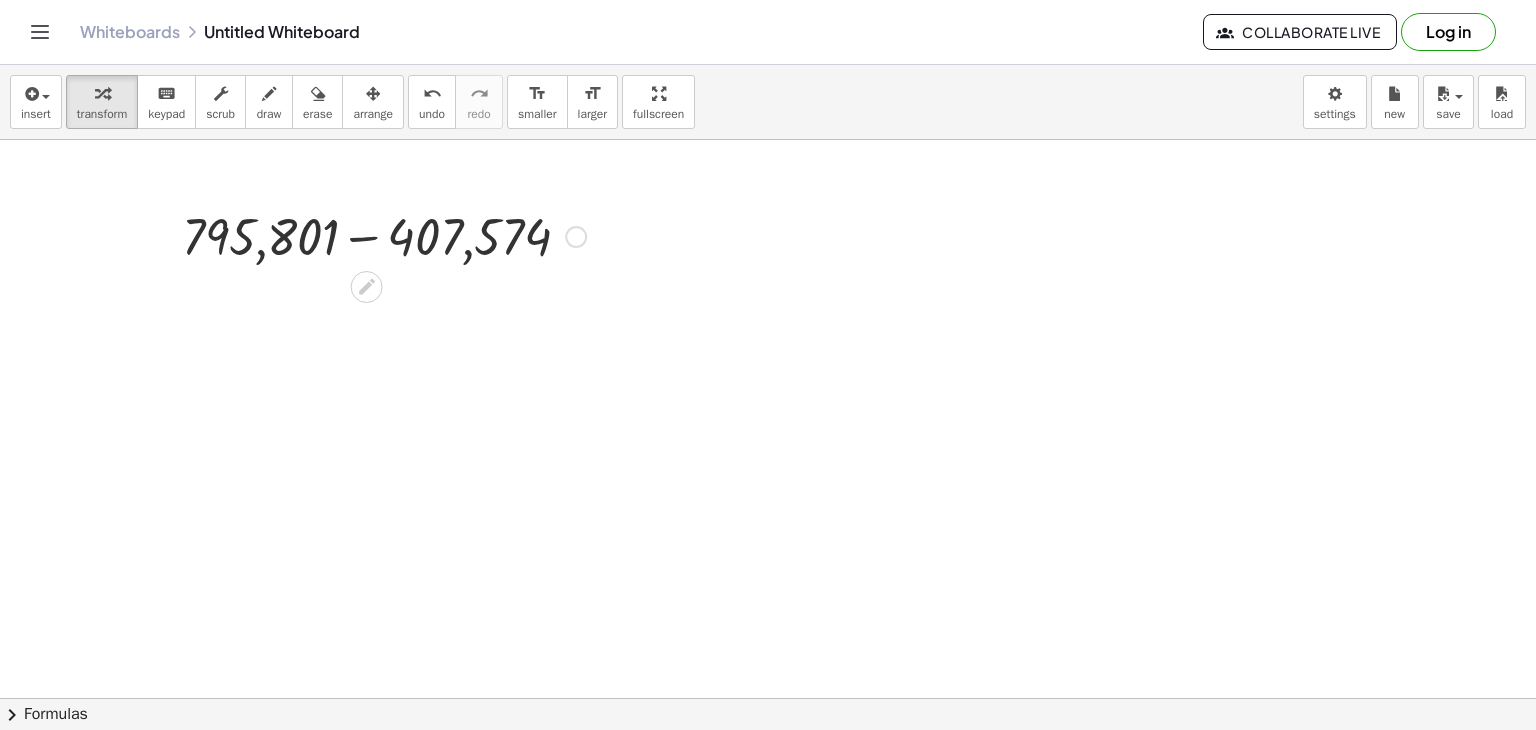 click at bounding box center (384, 235) 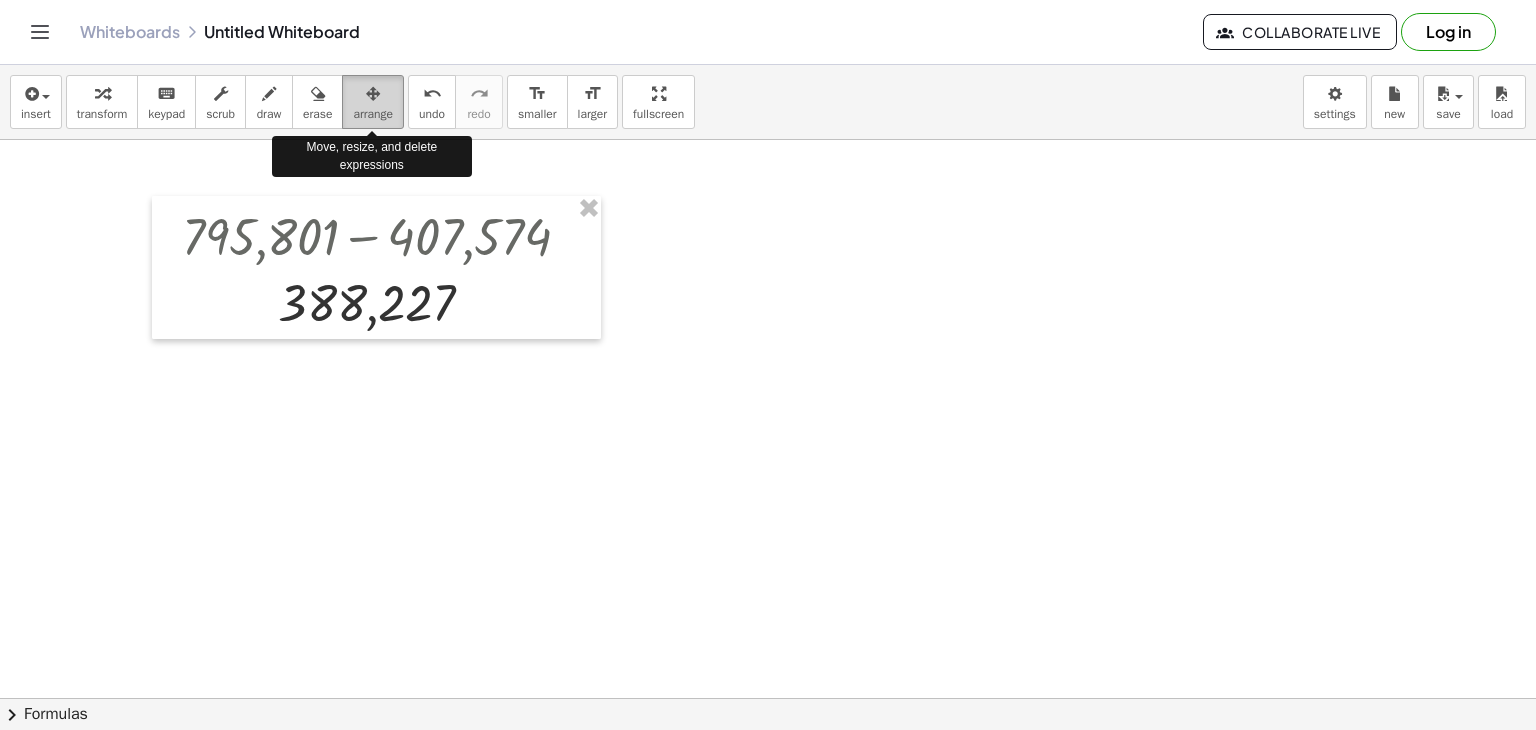 click on "arrange" at bounding box center [373, 114] 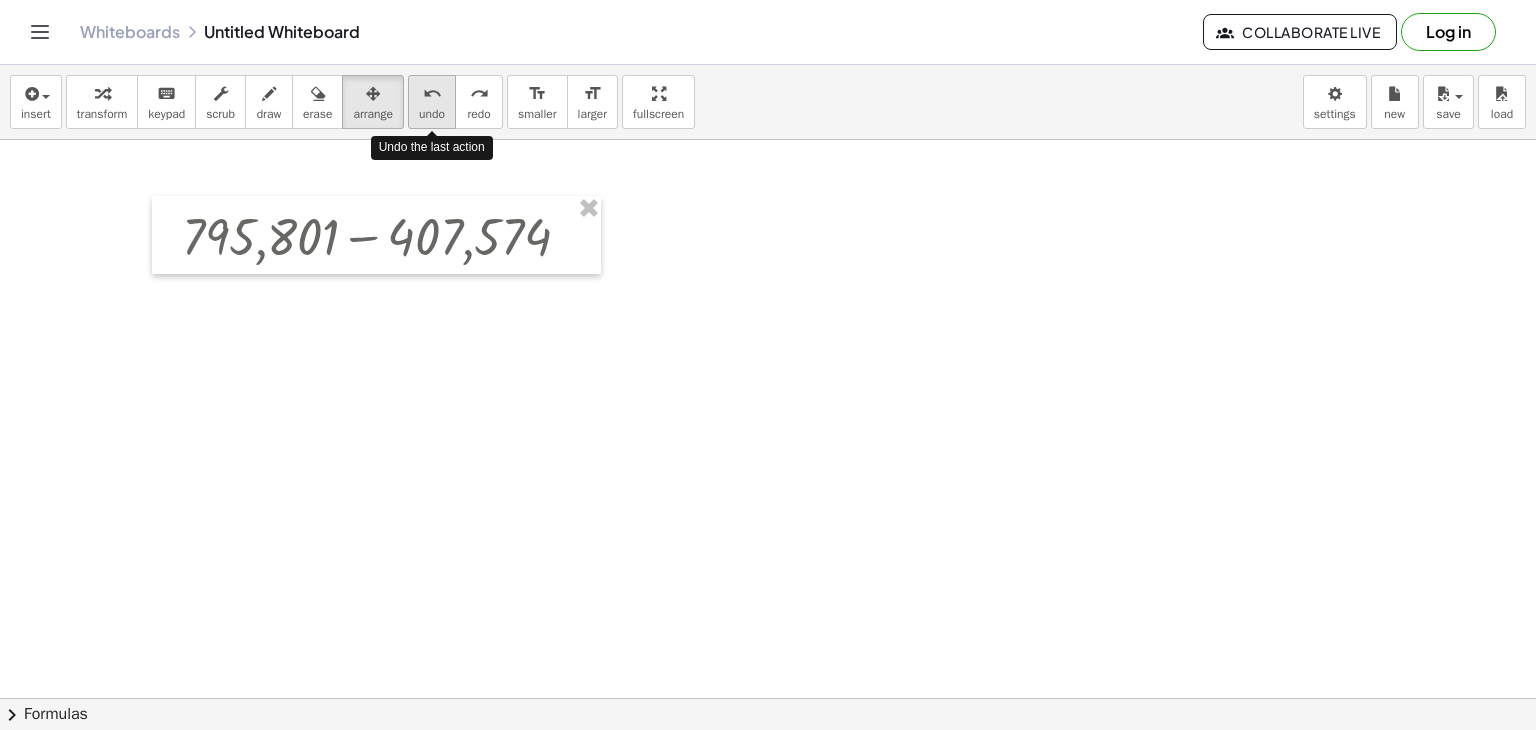click on "undo" at bounding box center (432, 114) 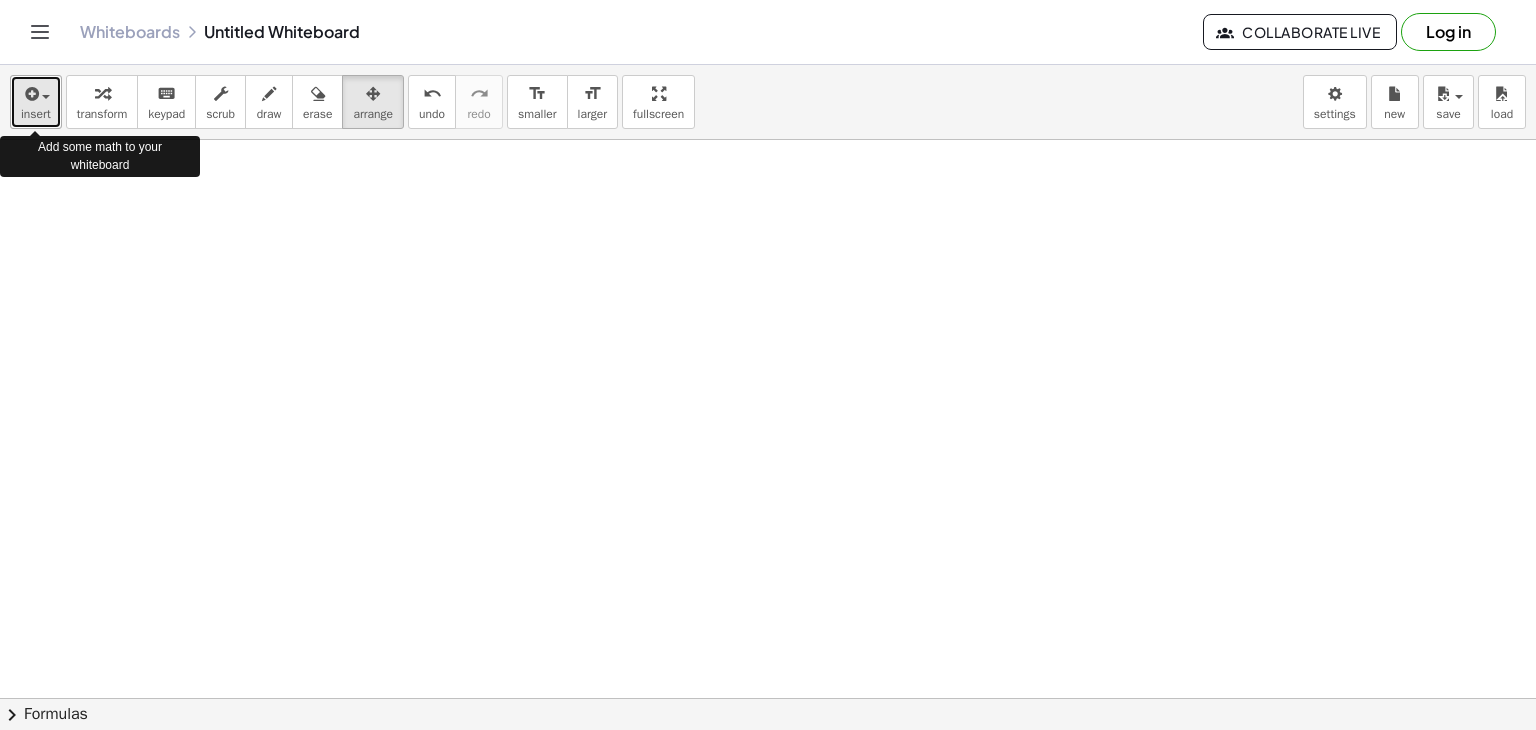 click on "insert" at bounding box center [36, 102] 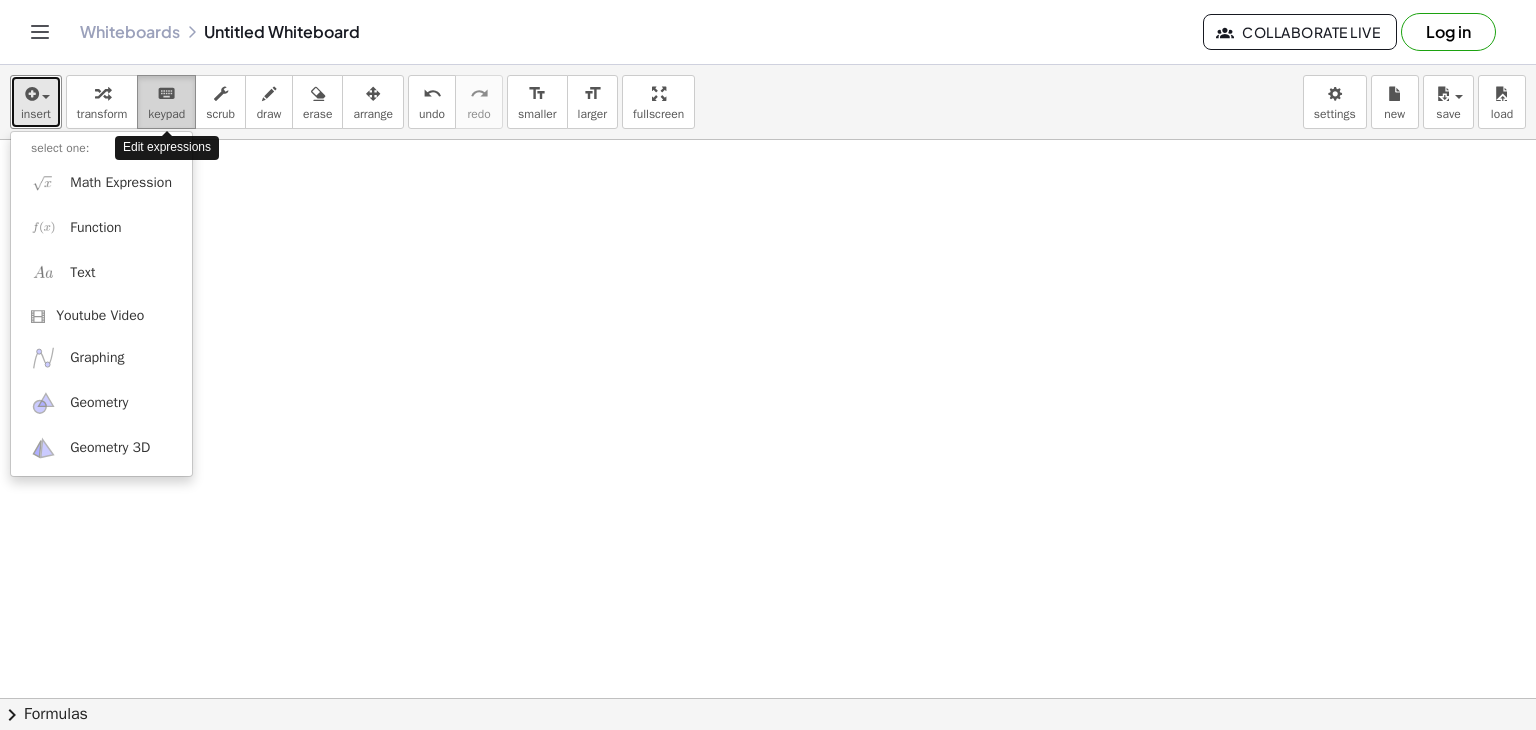 click on "keyboard" at bounding box center [166, 94] 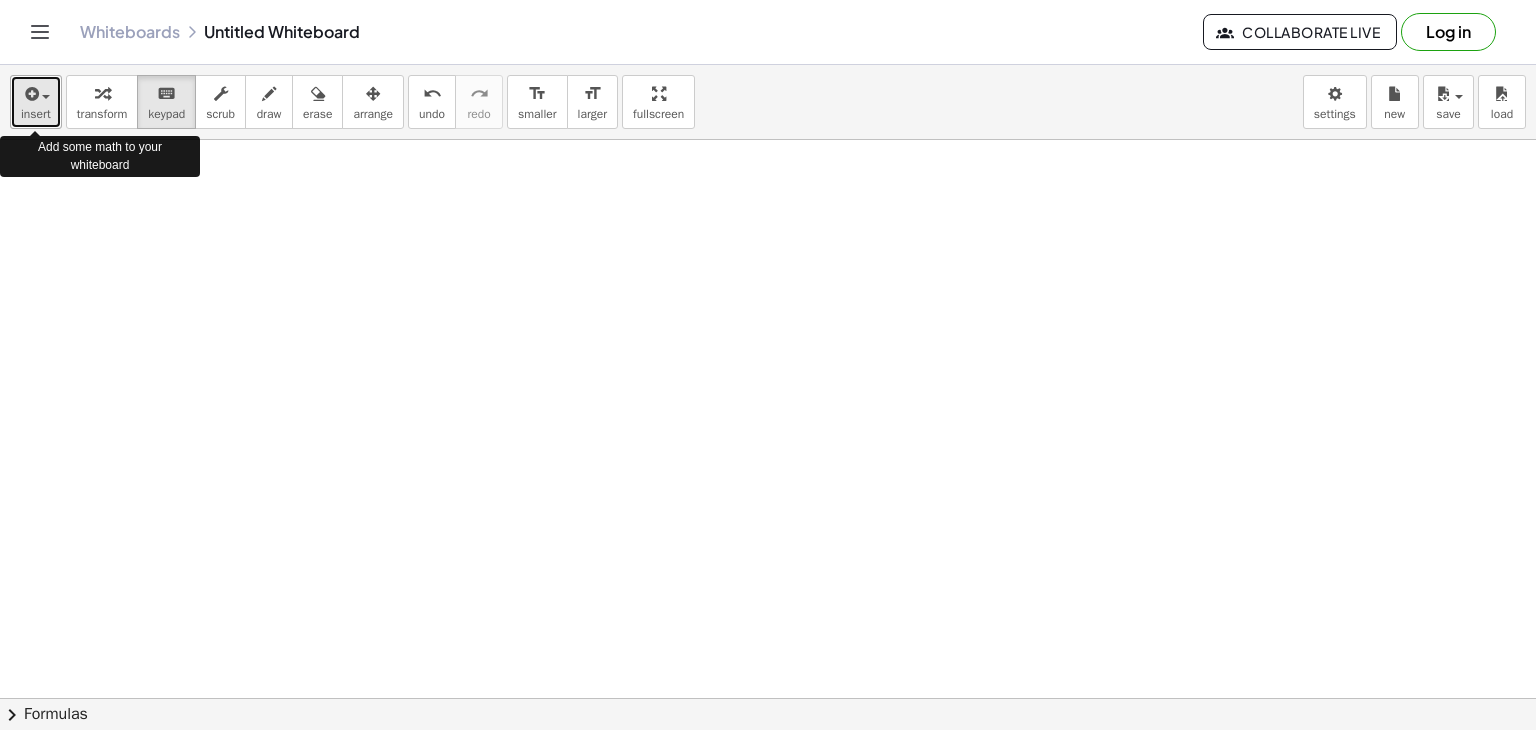 click on "insert" at bounding box center [36, 114] 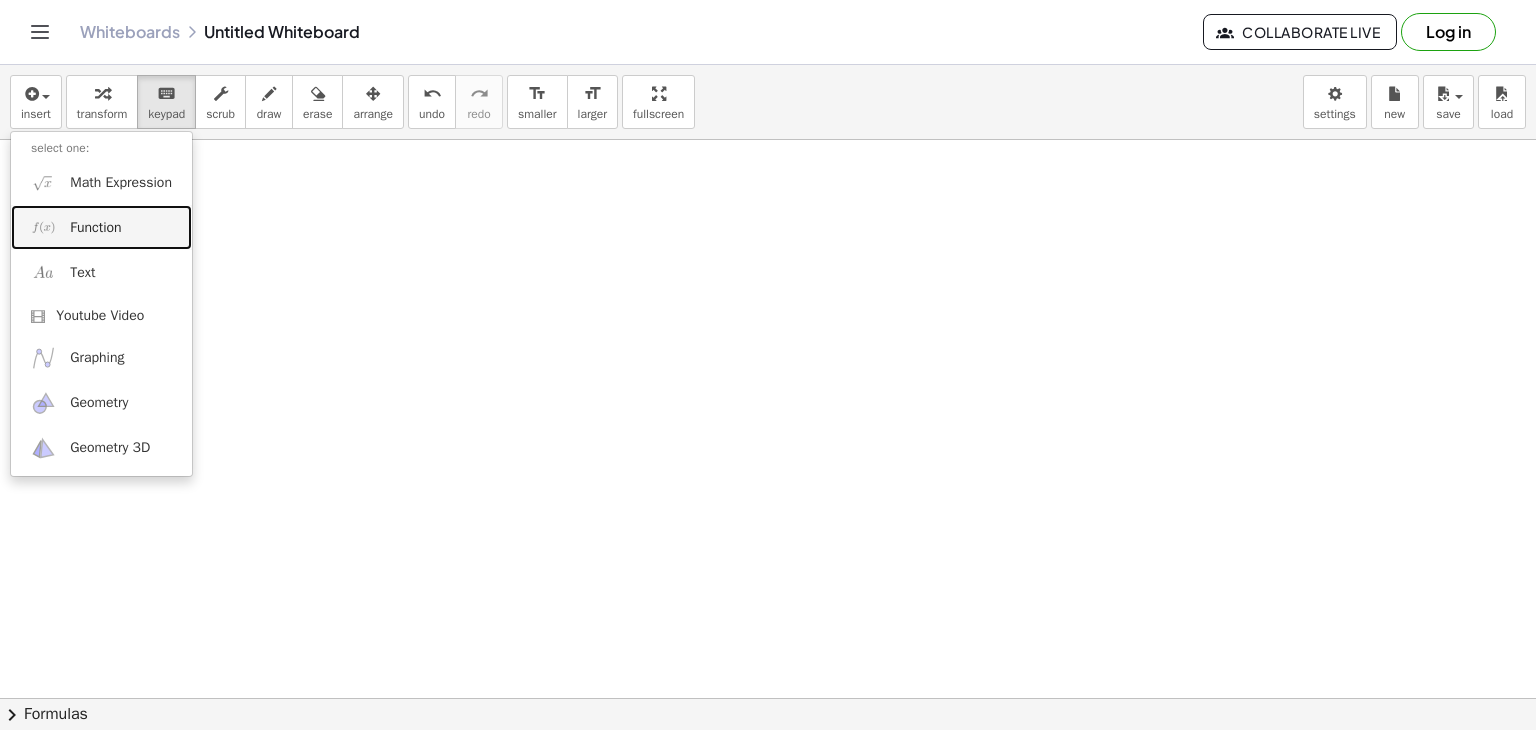 click on "Function" at bounding box center (101, 227) 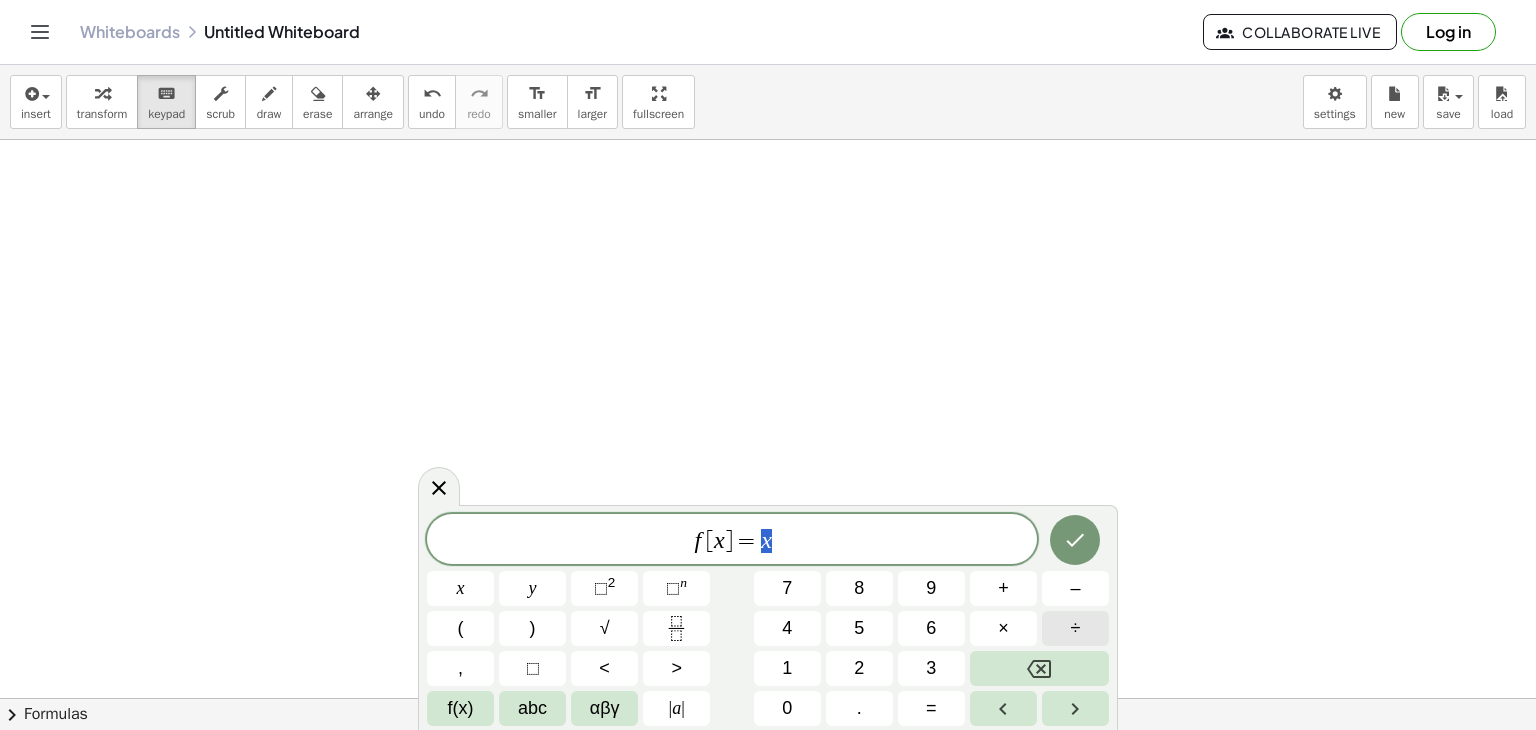 click on "÷" at bounding box center [1075, 628] 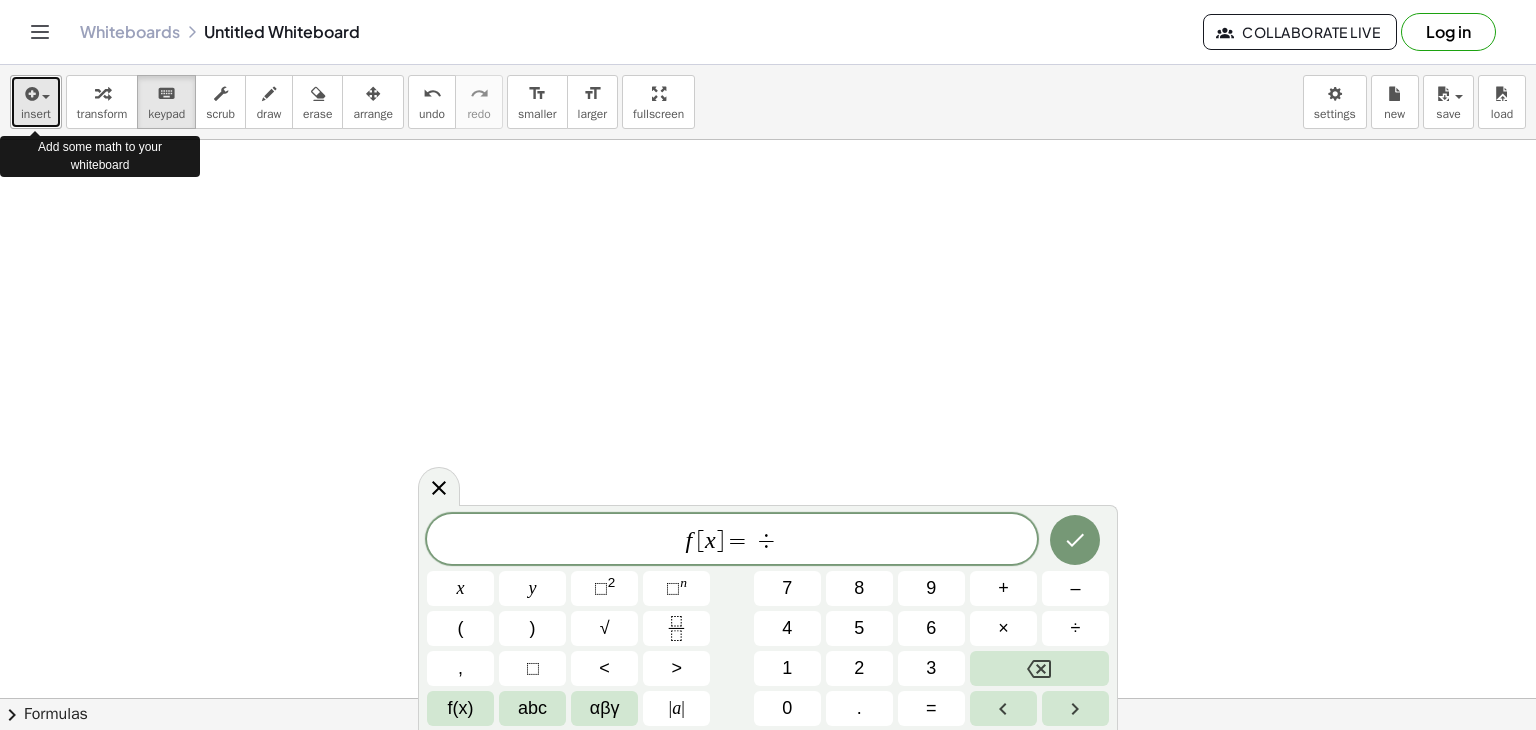 click at bounding box center (30, 94) 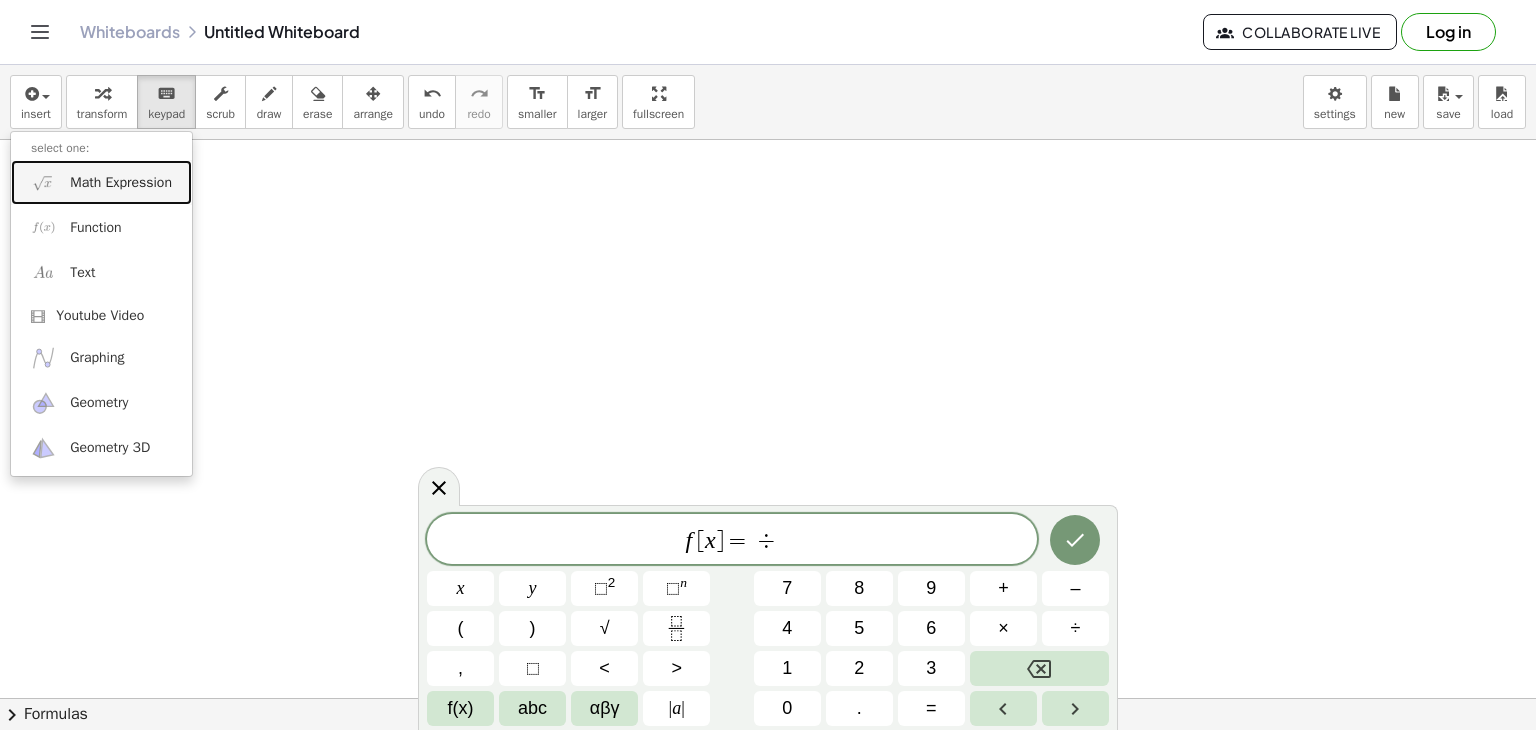 click on "Math Expression" at bounding box center [121, 183] 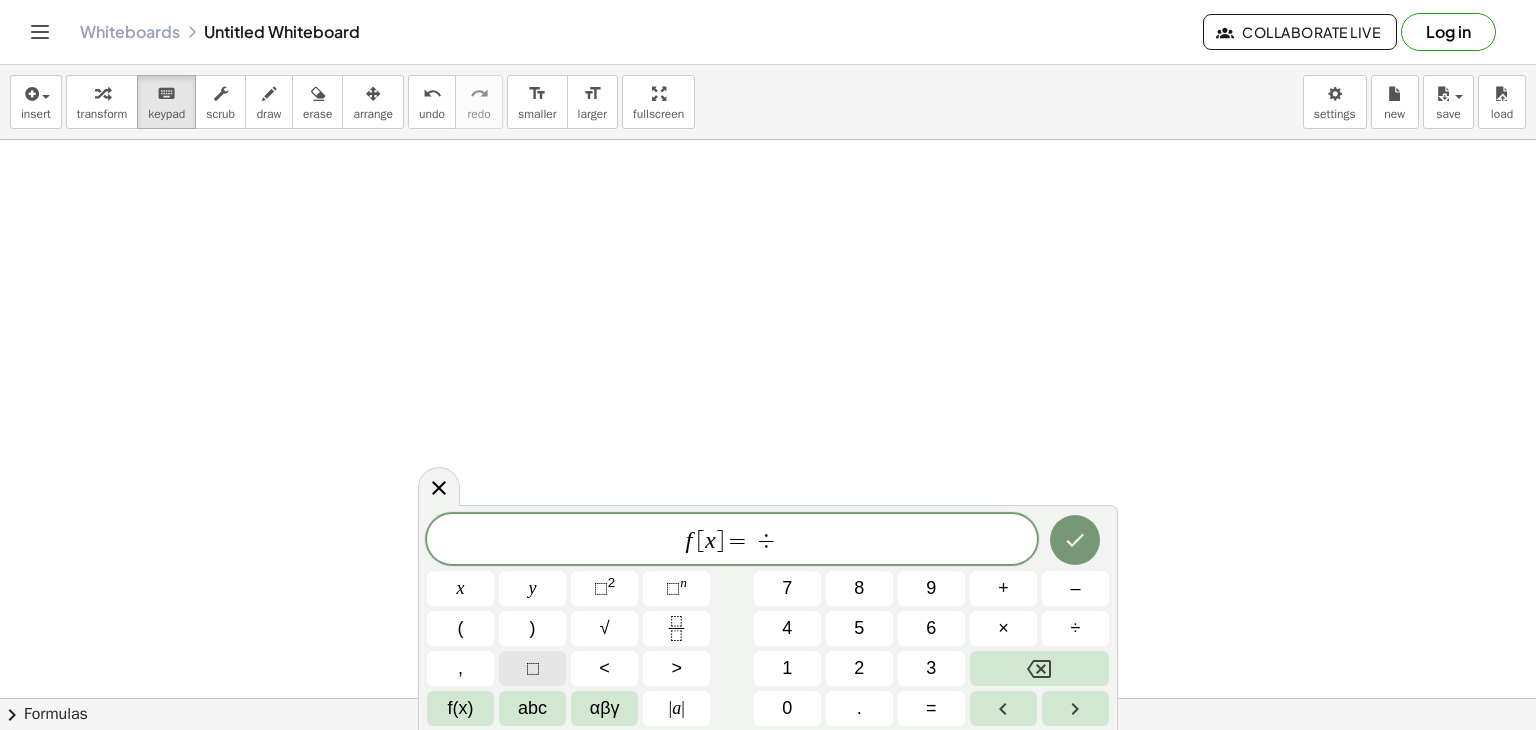 click on "⬚" at bounding box center [533, 668] 